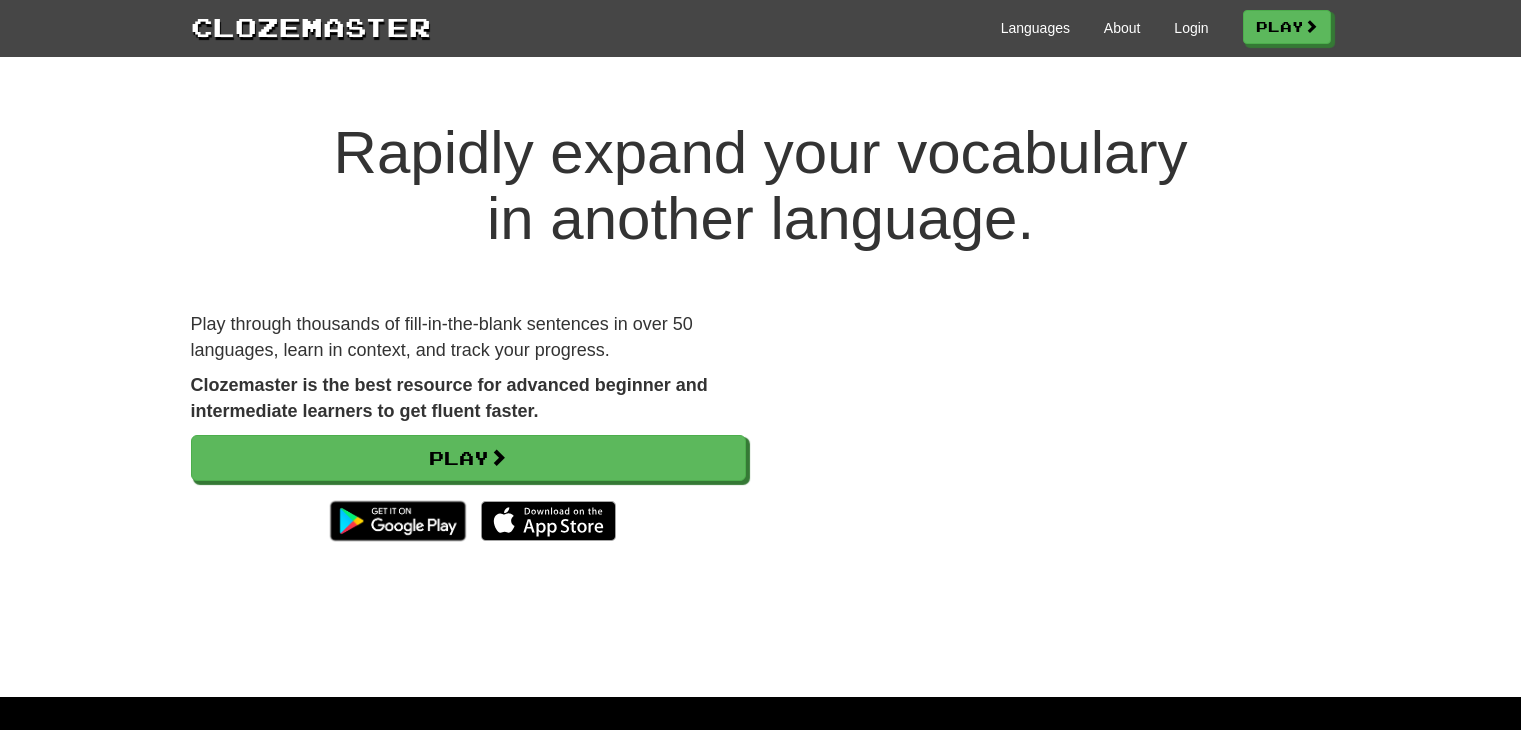 scroll, scrollTop: 0, scrollLeft: 0, axis: both 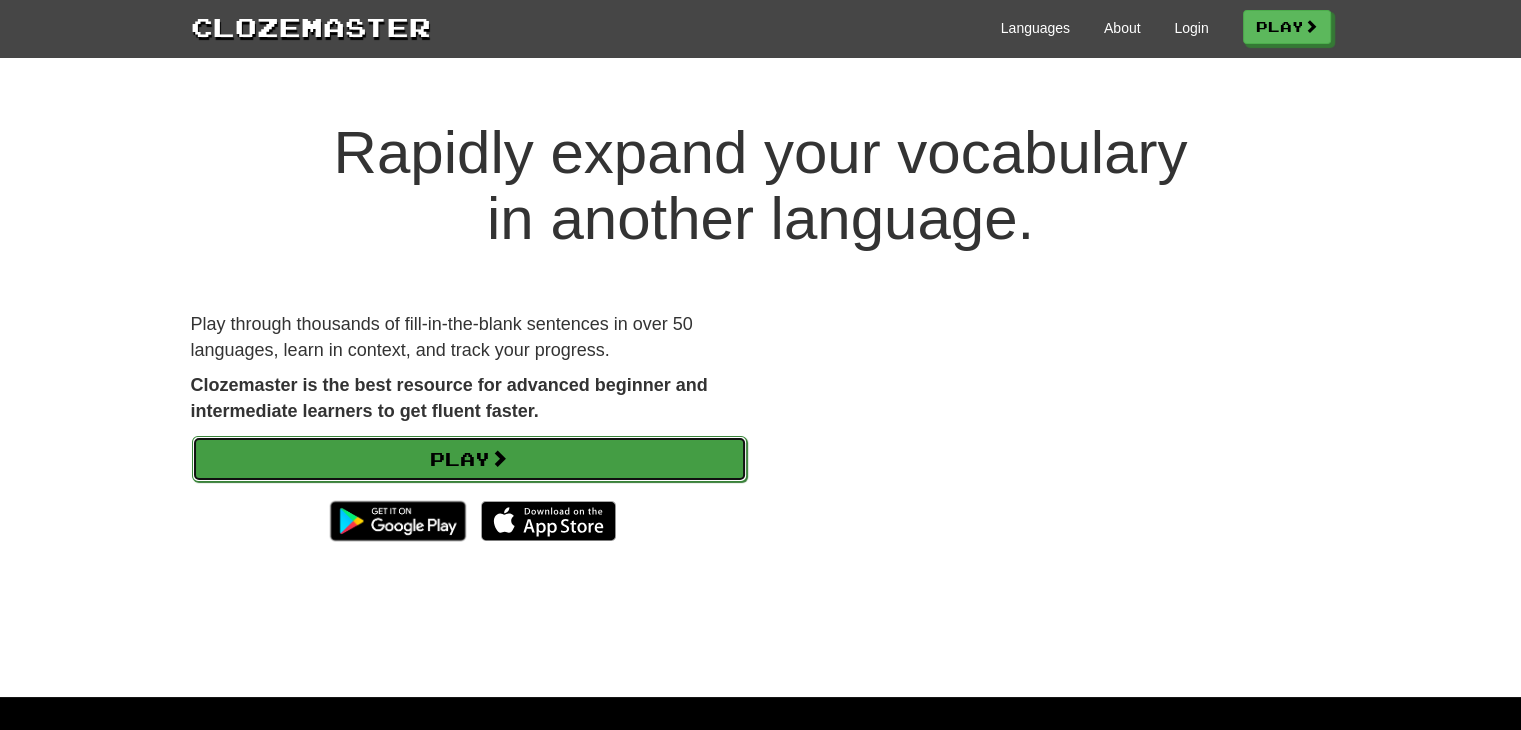 click on "Play" at bounding box center (469, 459) 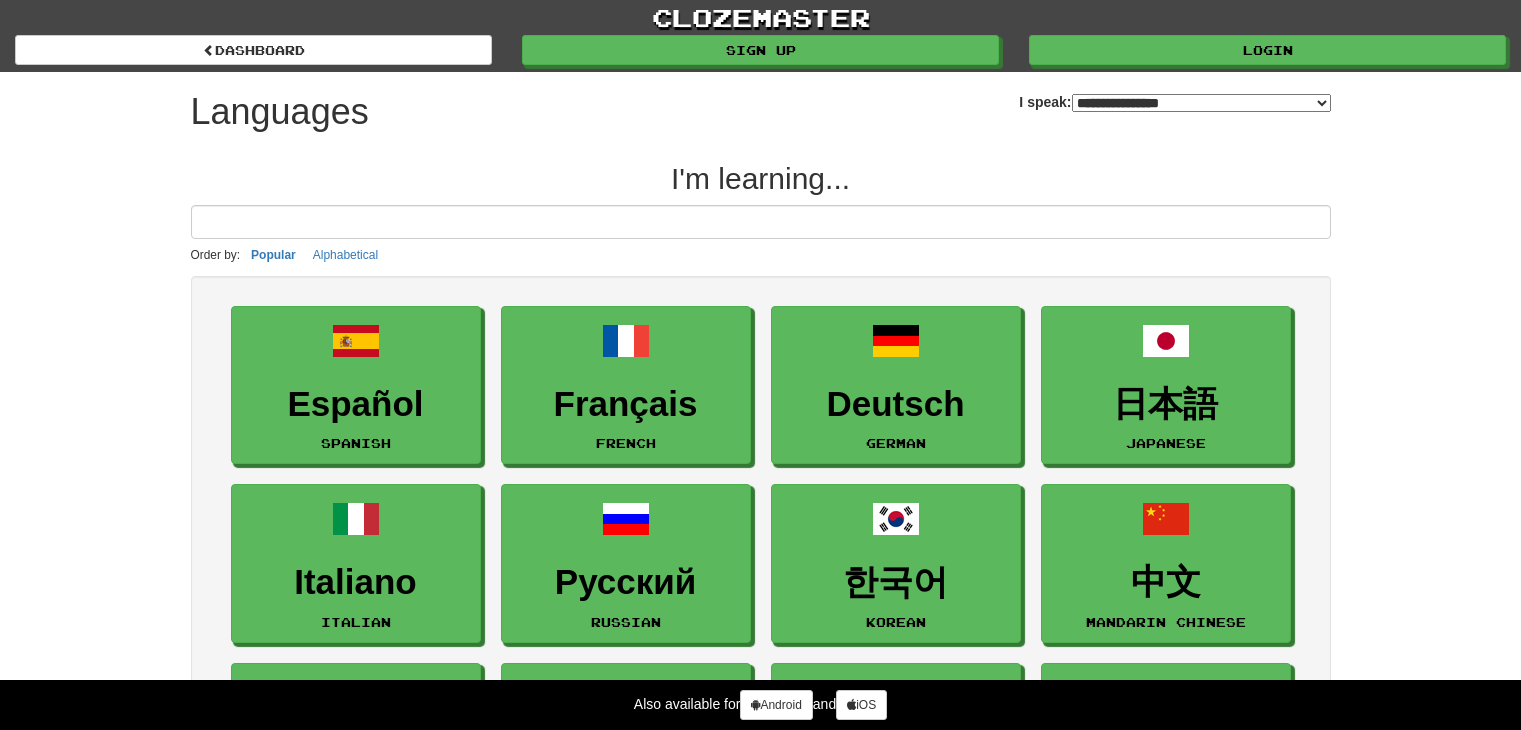 select on "*******" 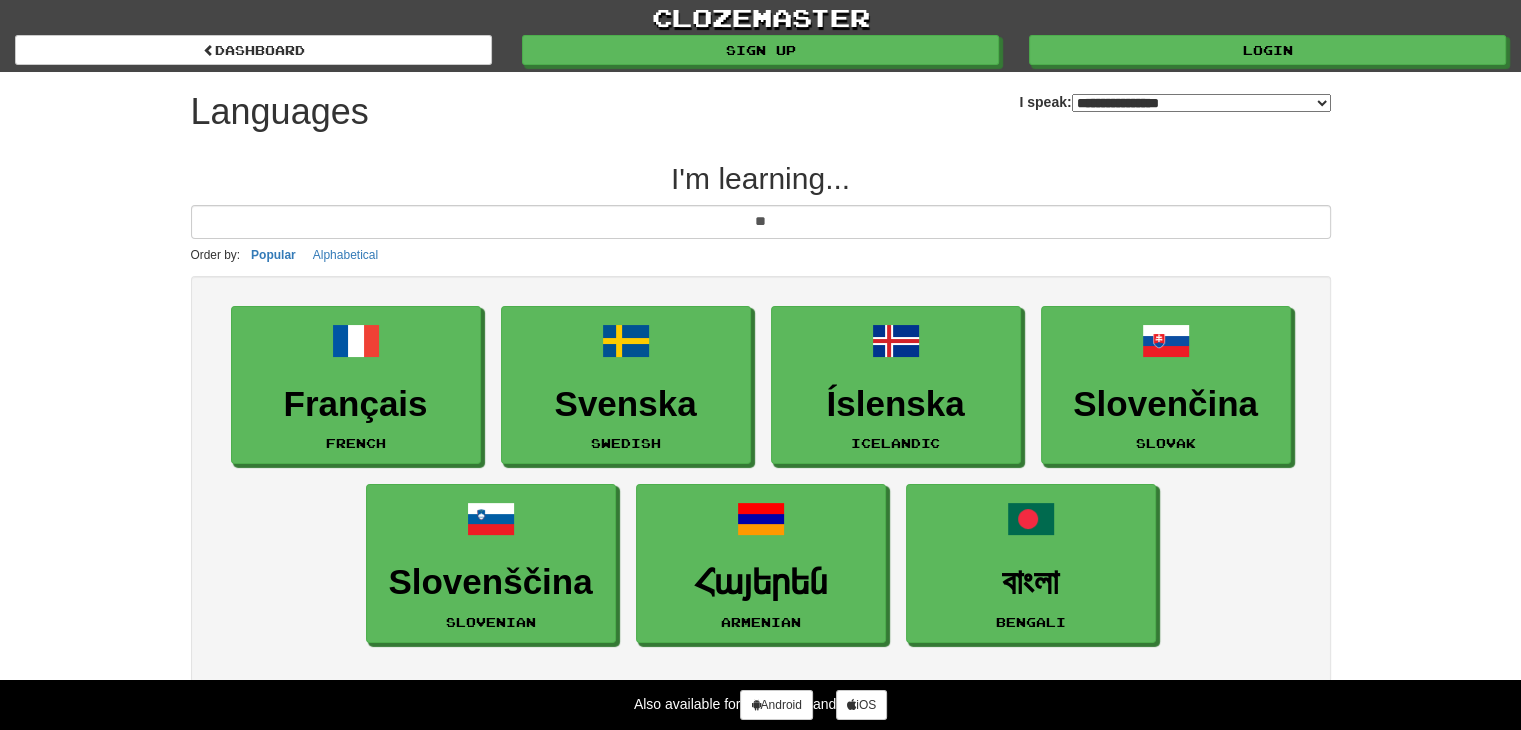 type on "*" 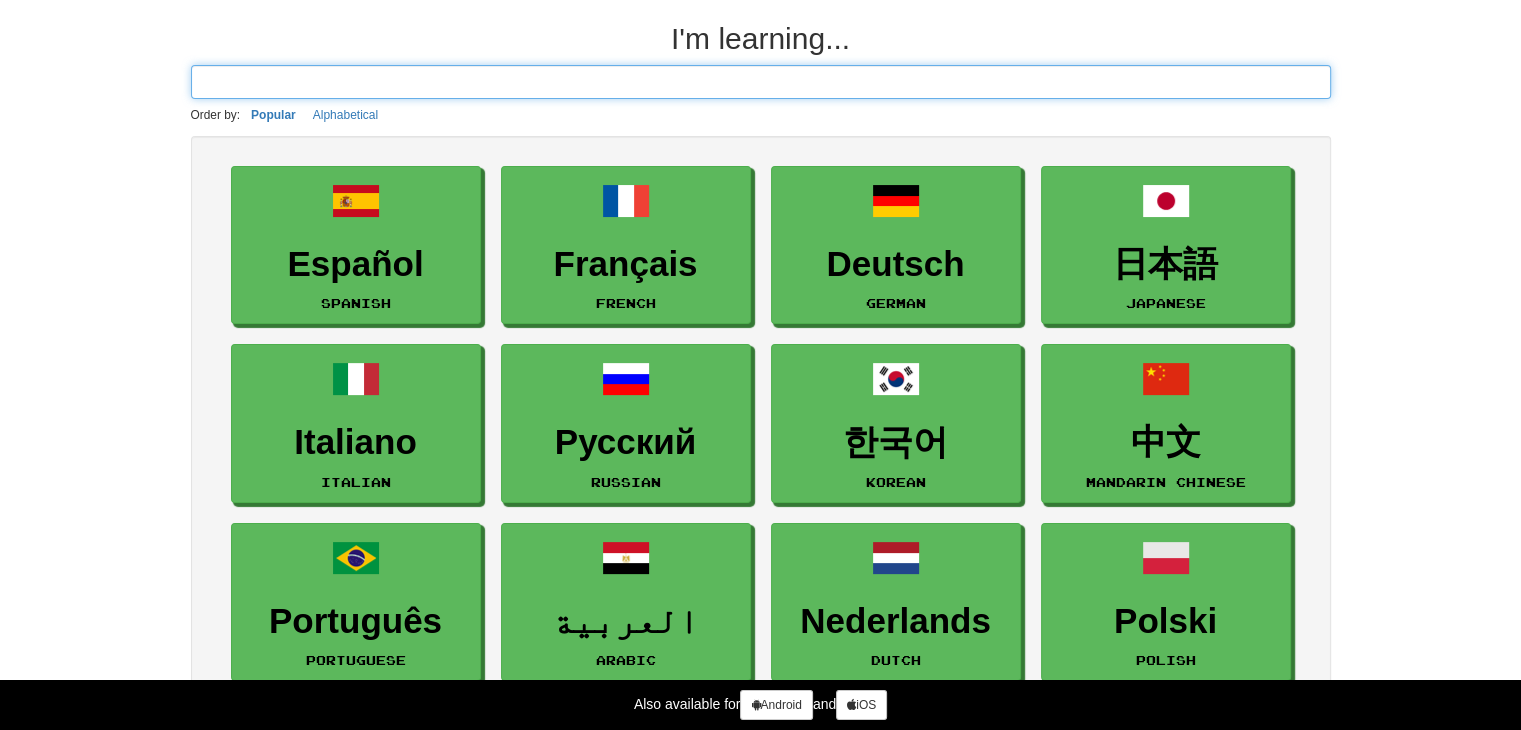 scroll, scrollTop: 0, scrollLeft: 0, axis: both 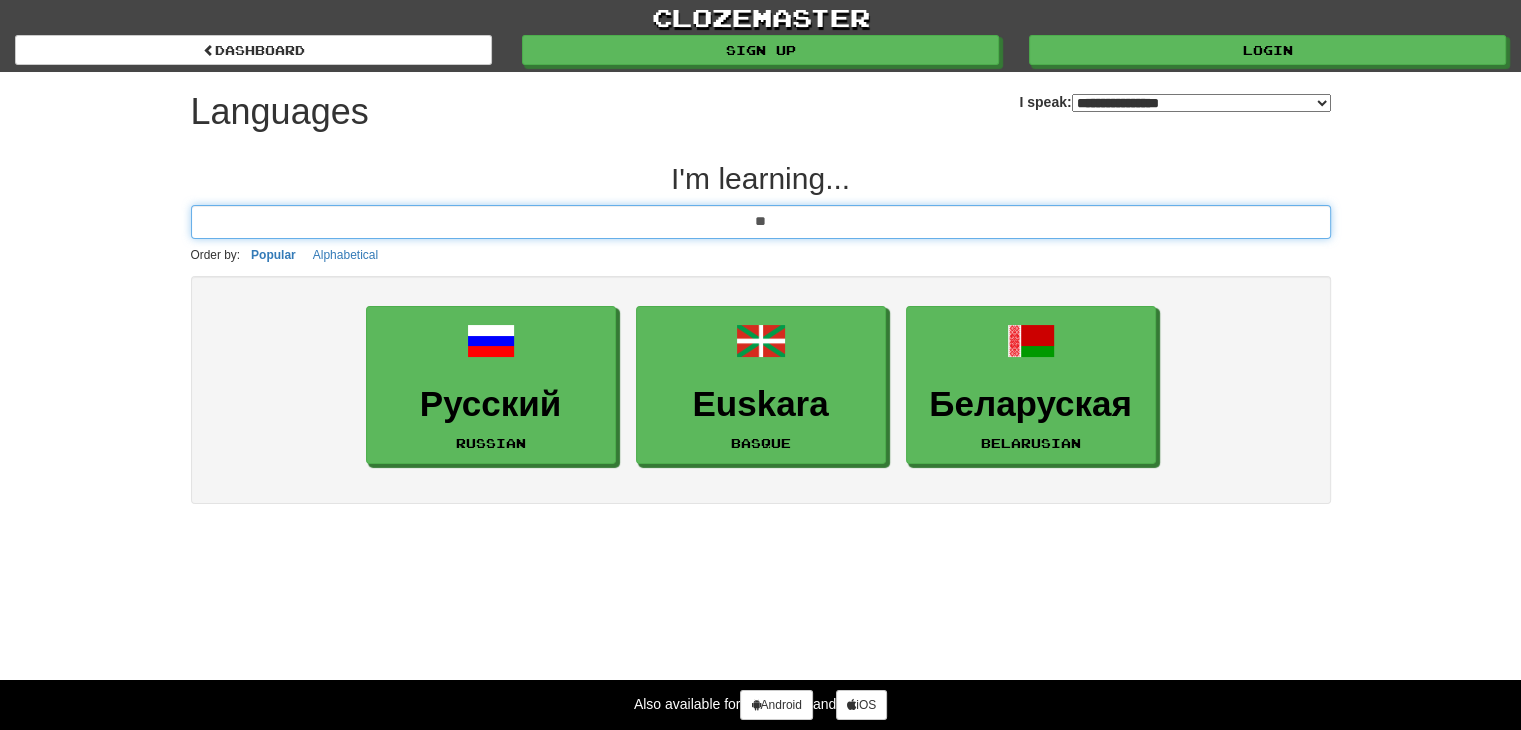 type on "*" 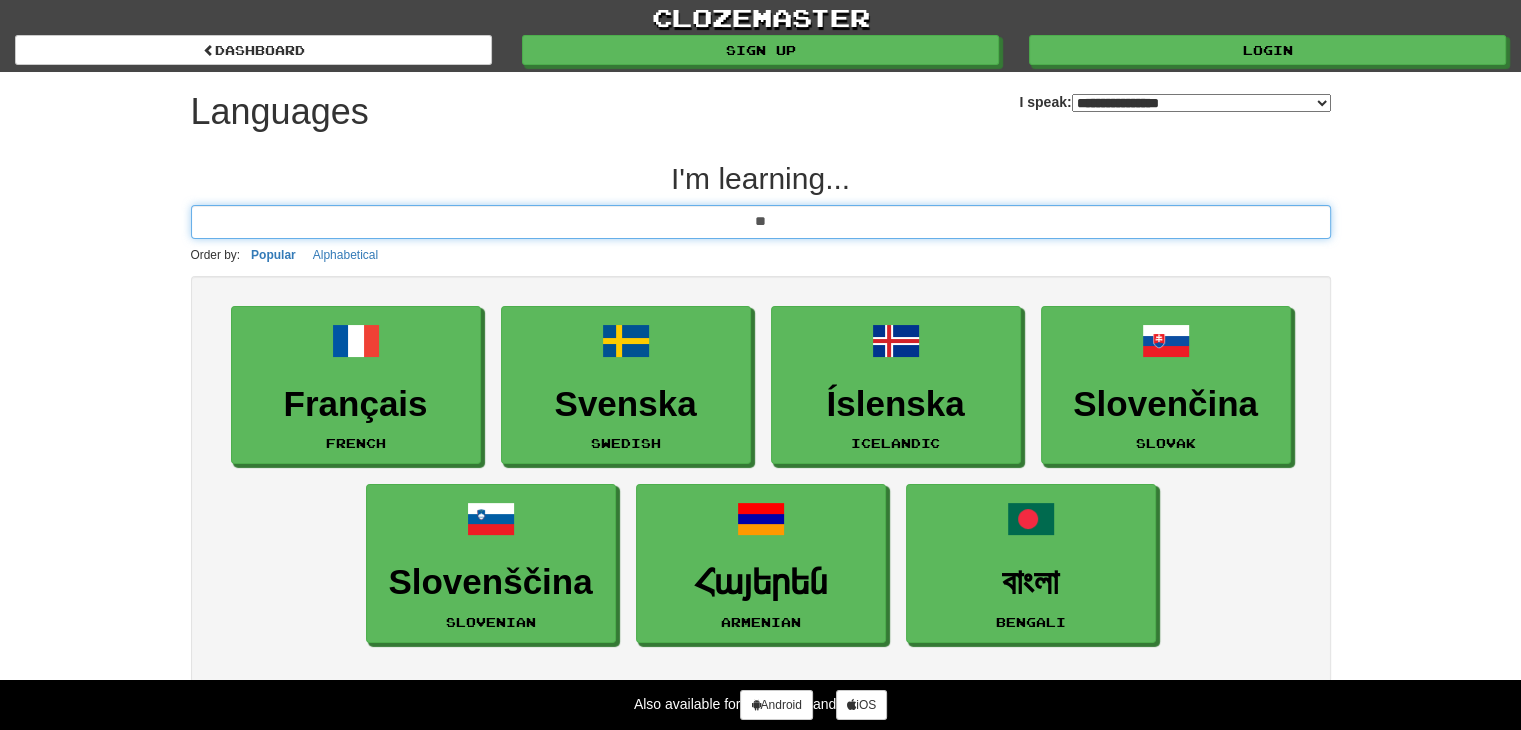 type on "*" 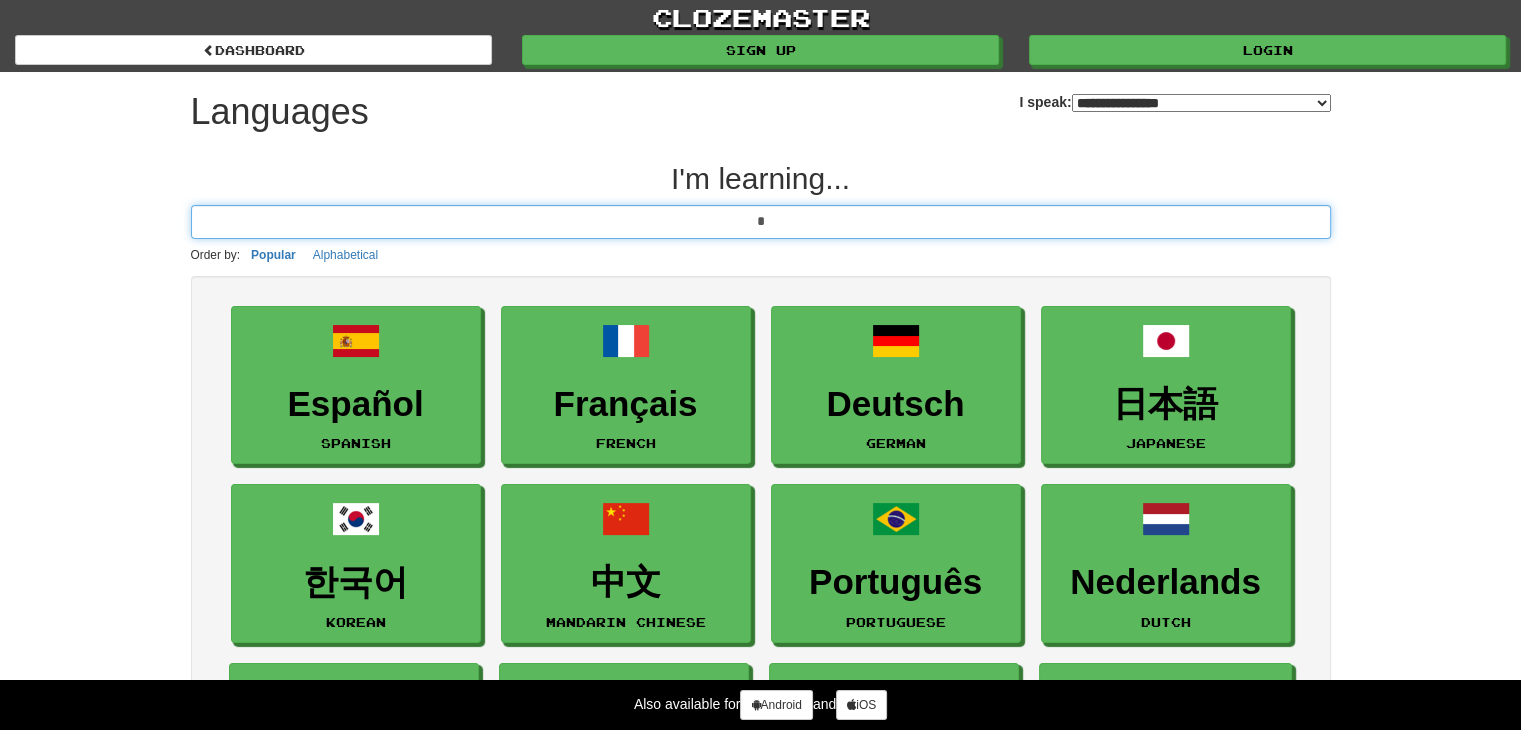 type 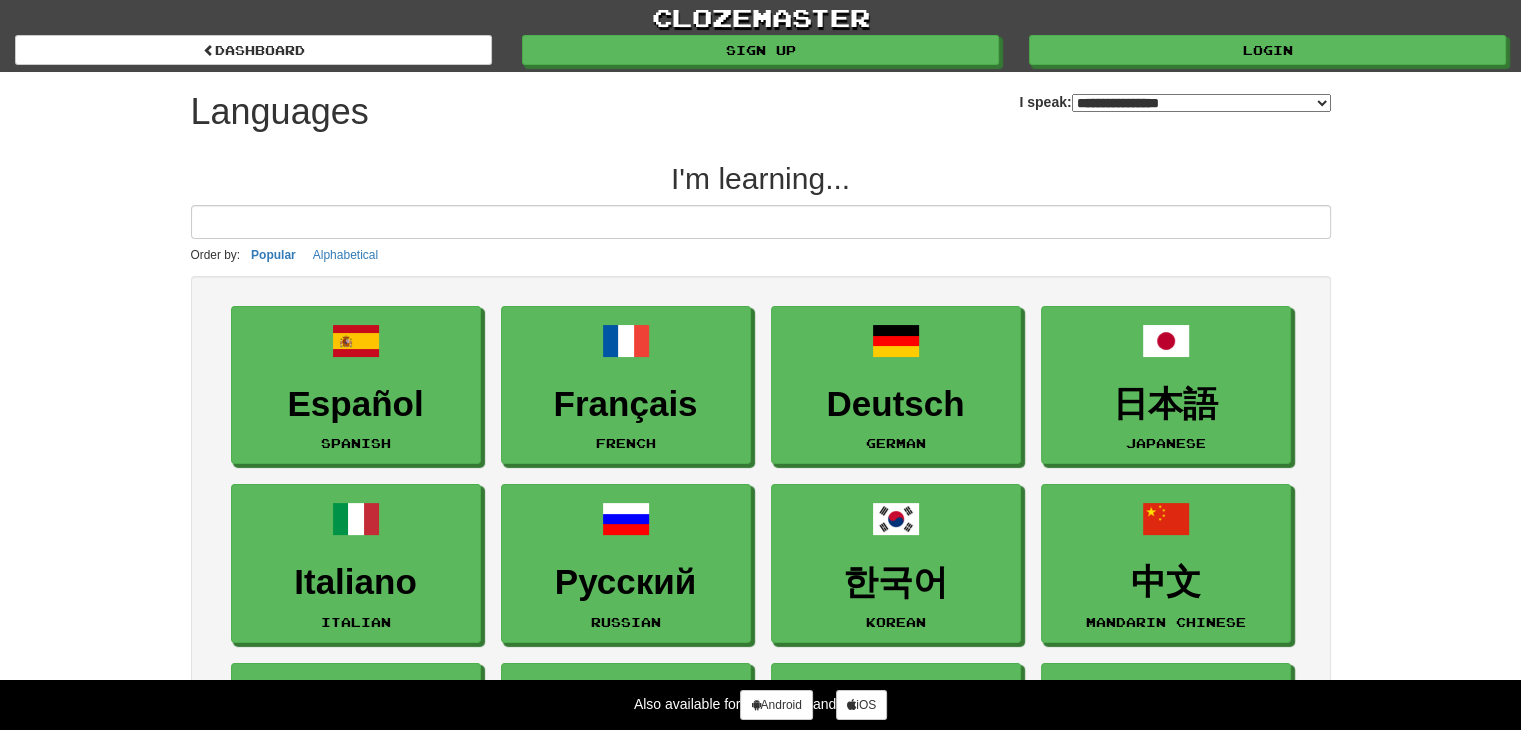 click on "**********" at bounding box center (1201, 103) 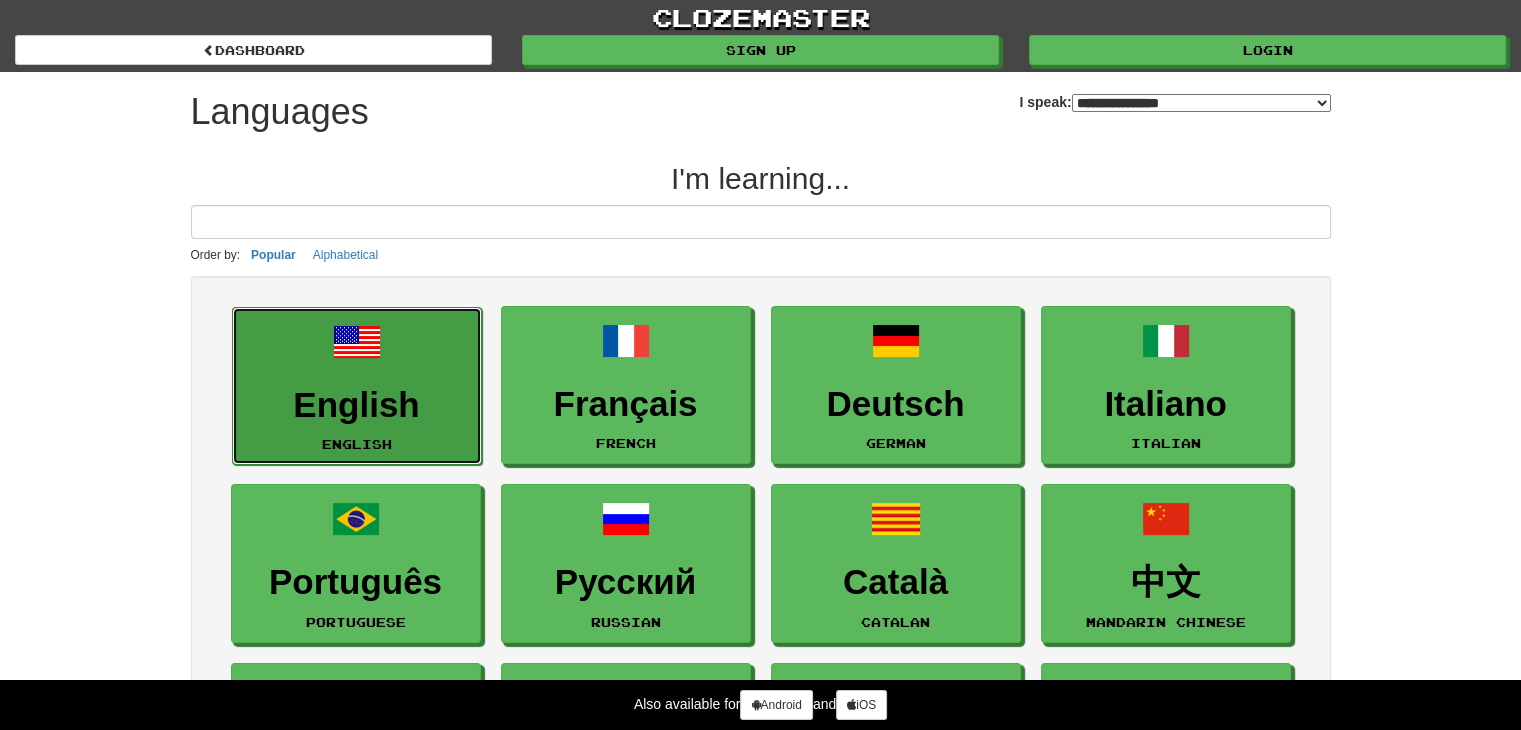 click on "English" at bounding box center [357, 405] 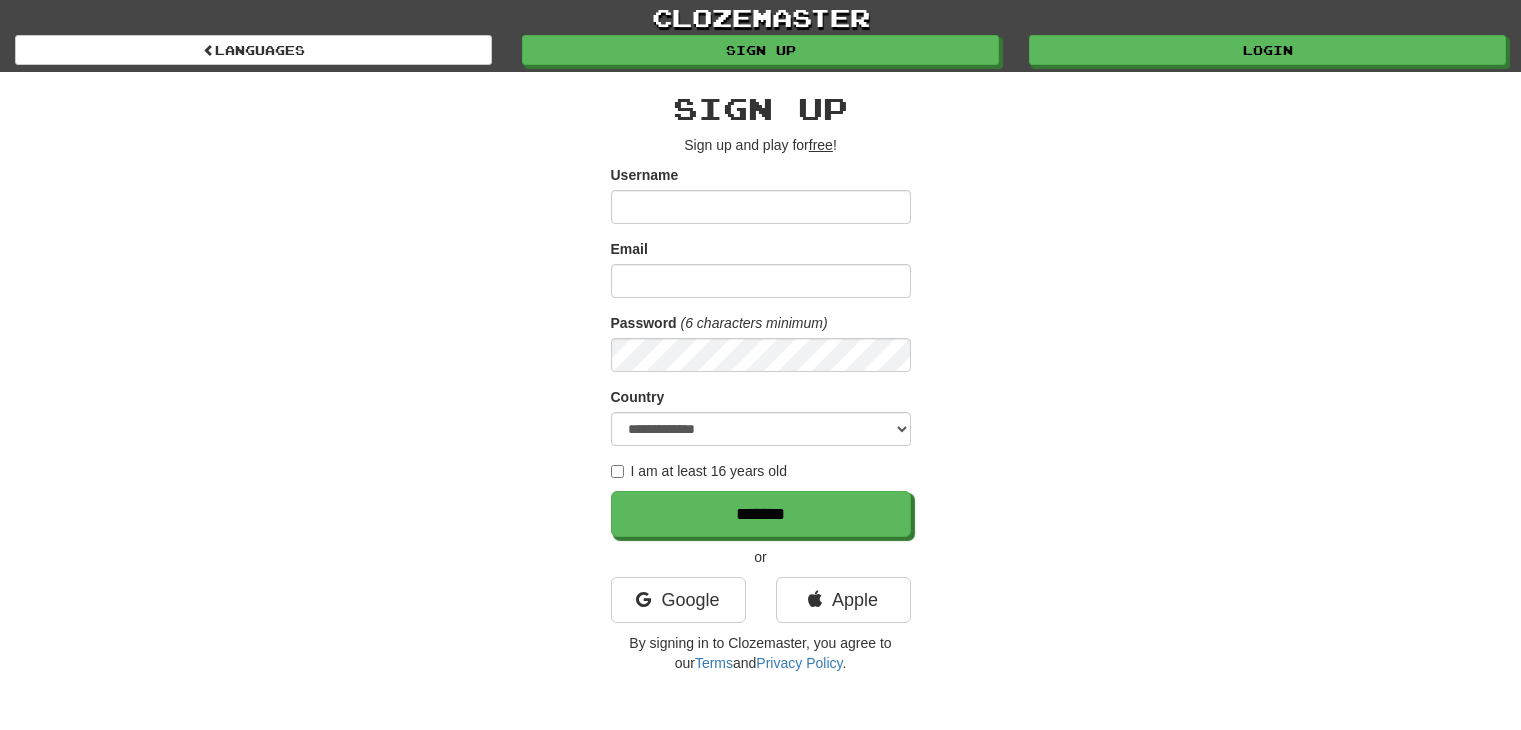 scroll, scrollTop: 0, scrollLeft: 0, axis: both 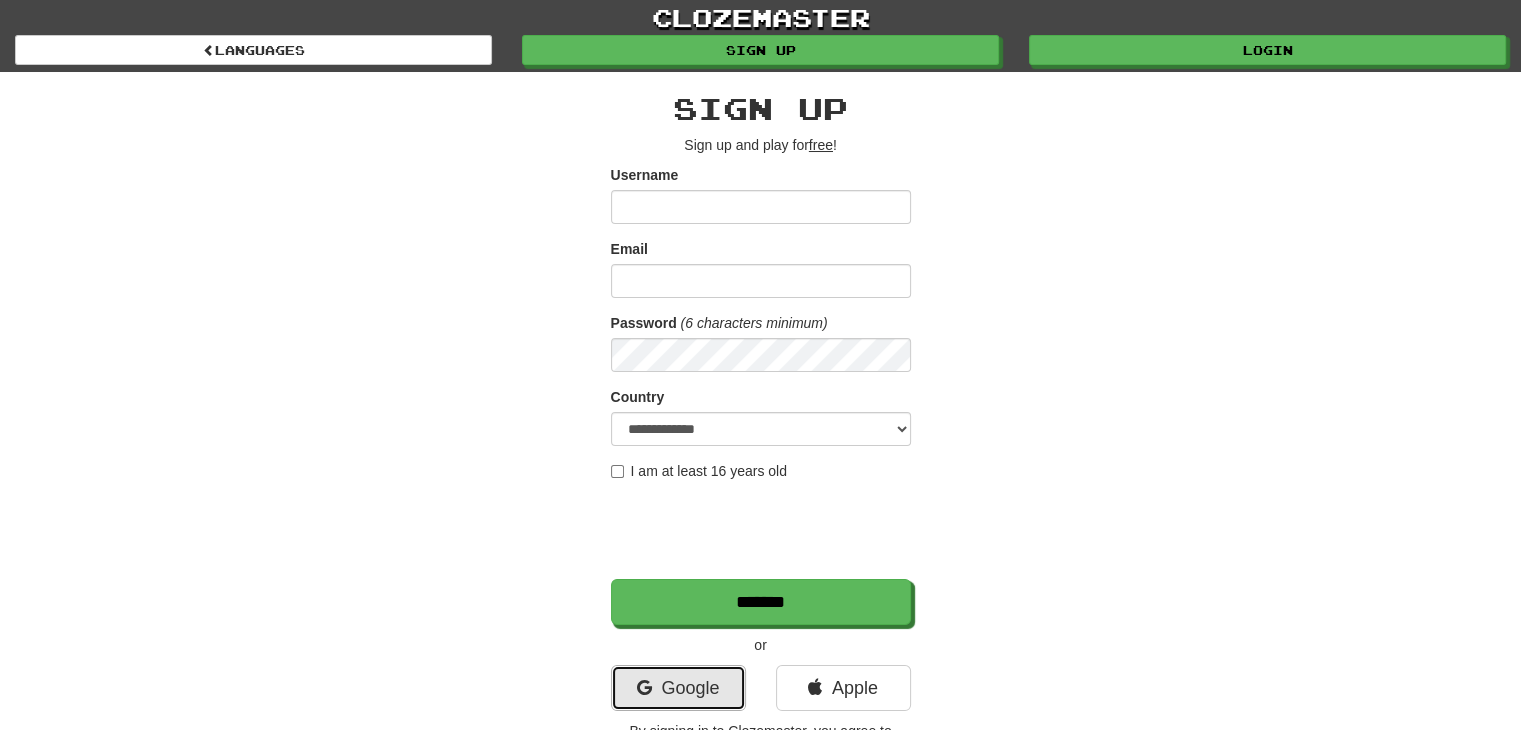 click on "Google" at bounding box center (678, 688) 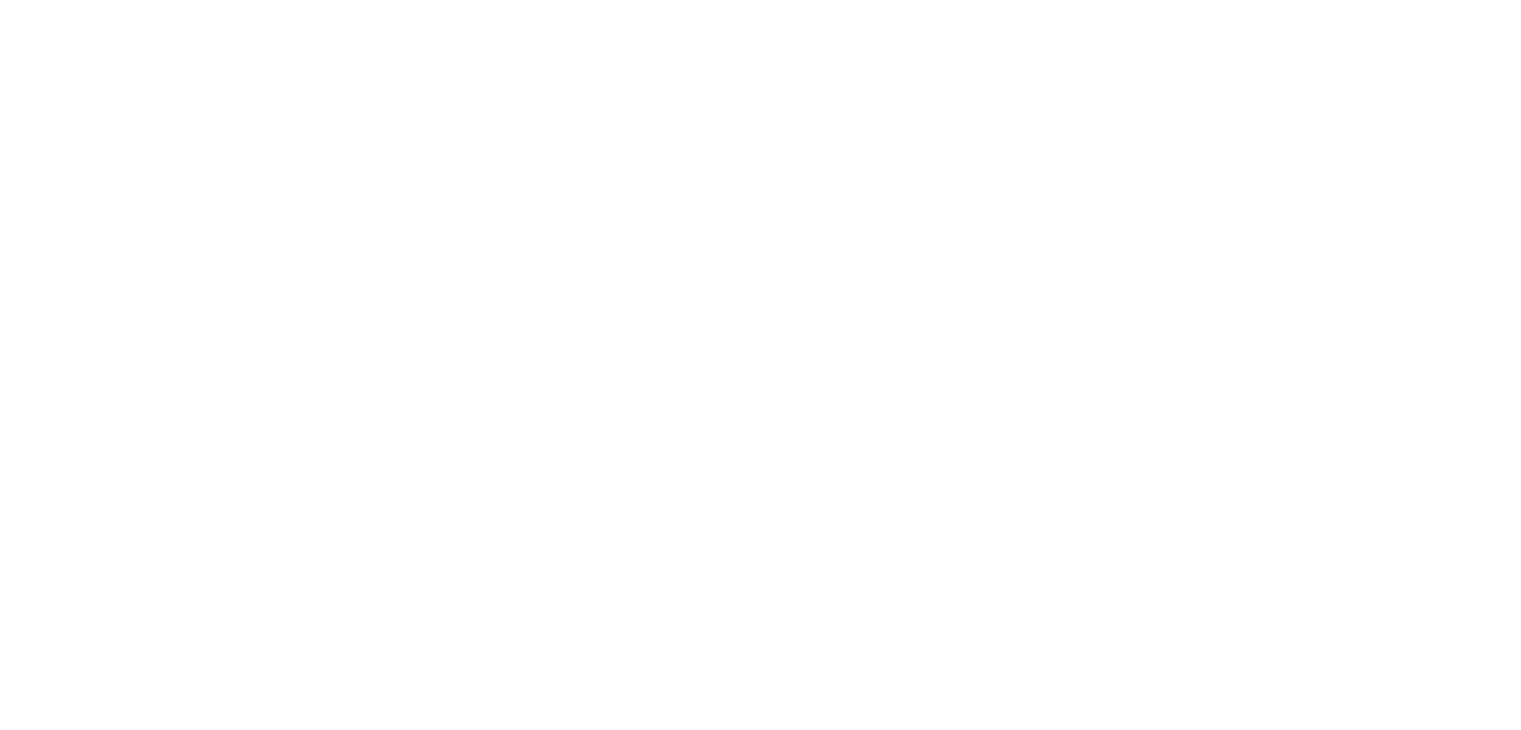 scroll, scrollTop: 0, scrollLeft: 0, axis: both 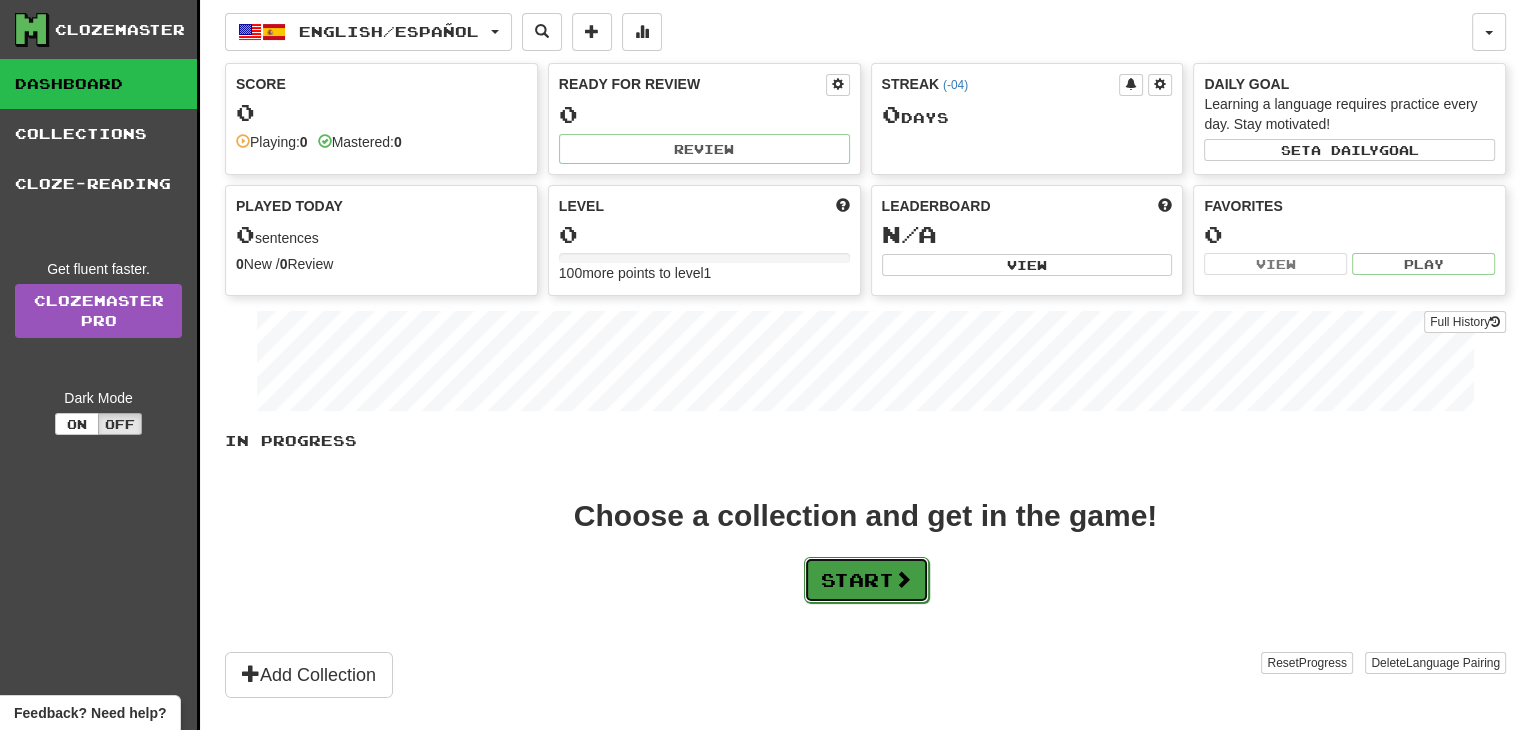 click at bounding box center [903, 579] 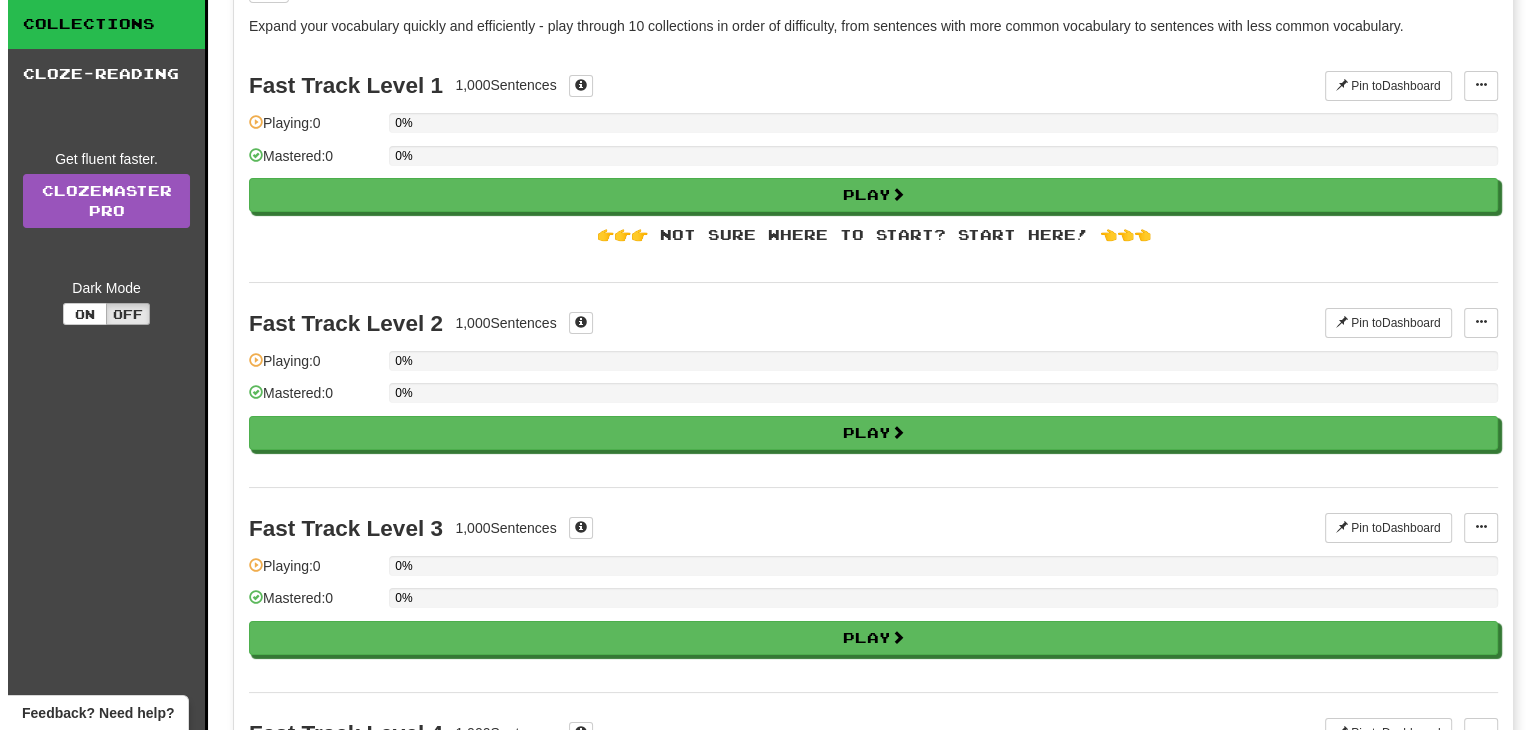 scroll, scrollTop: 0, scrollLeft: 0, axis: both 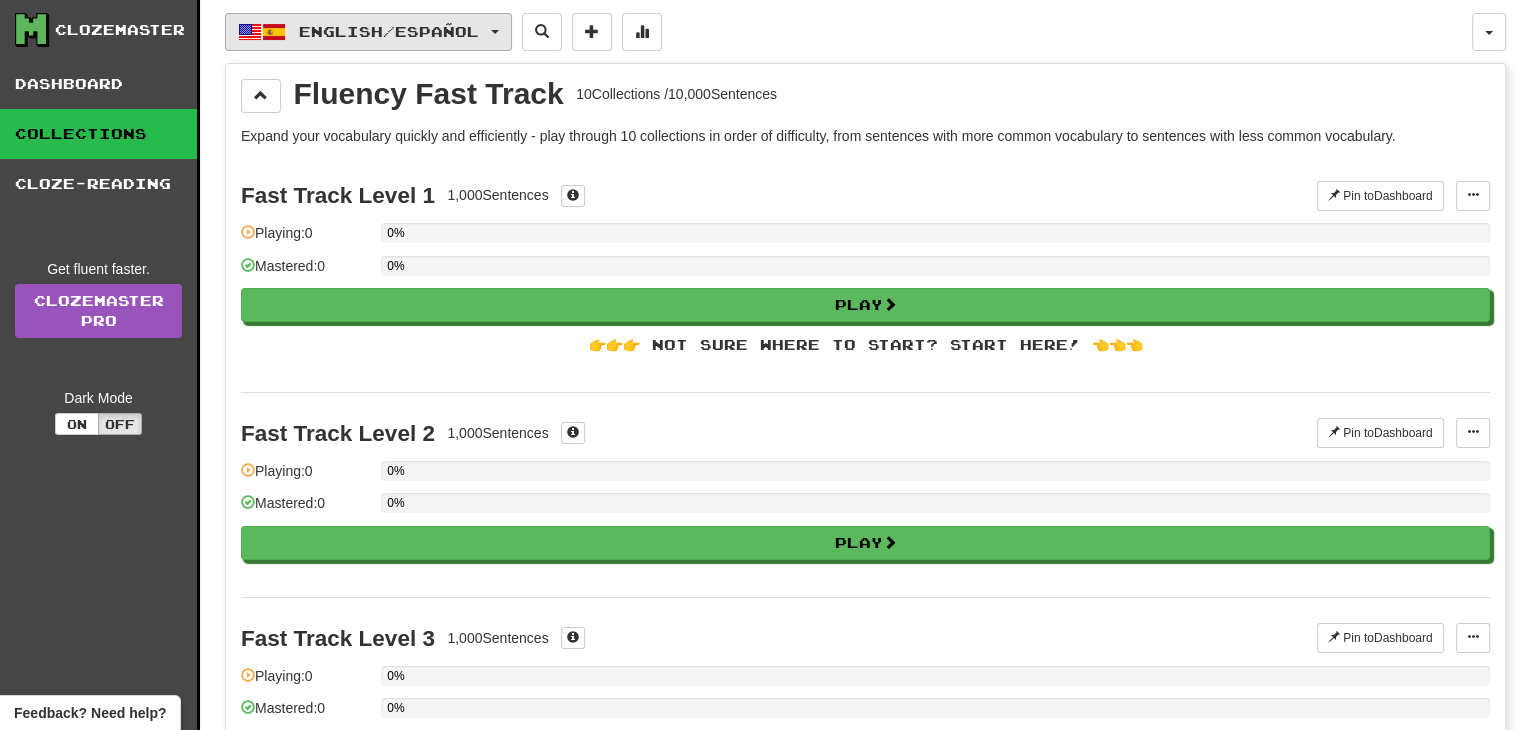 click on "English  /  Español" at bounding box center (368, 32) 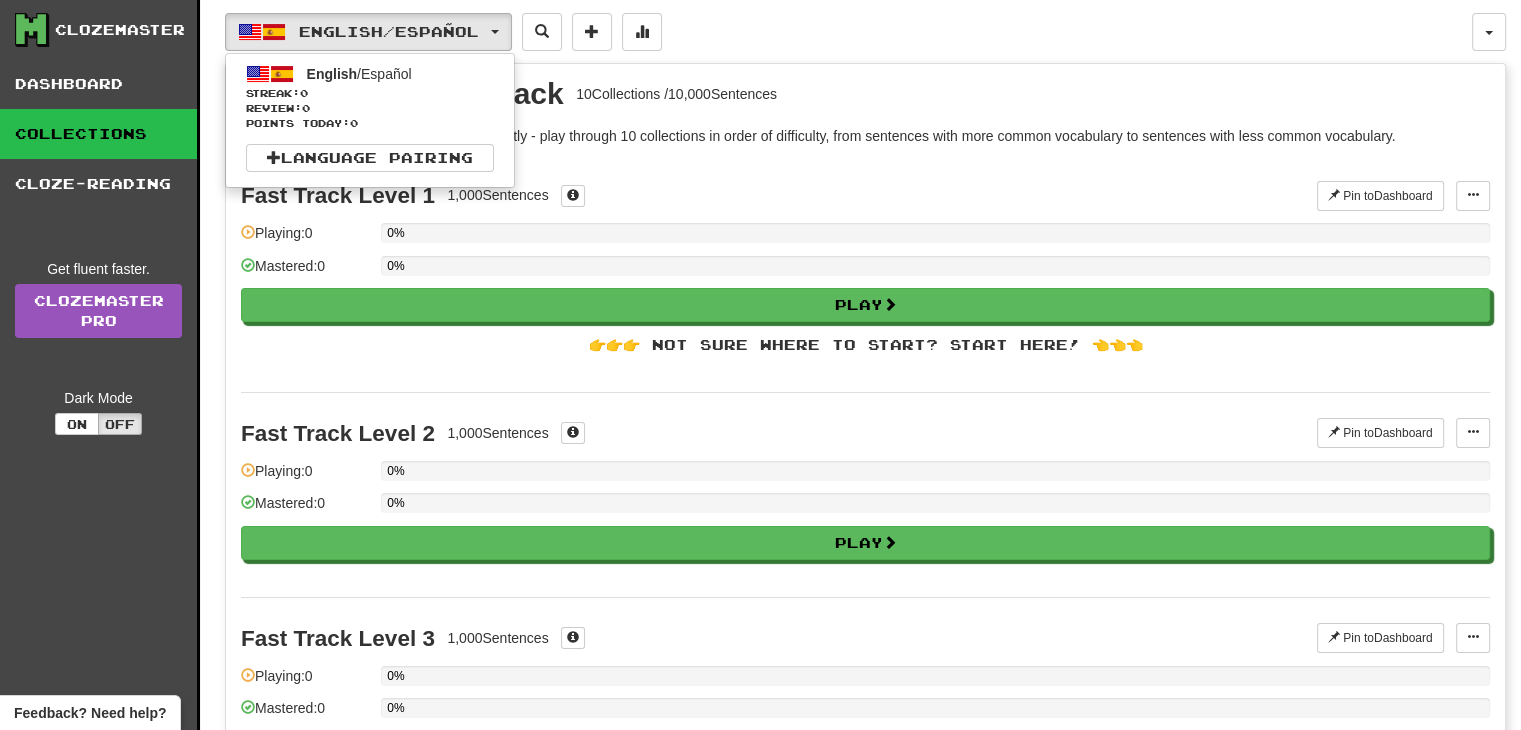 click on "Fast Track Level 1 1,000  Sentences" at bounding box center [779, 196] 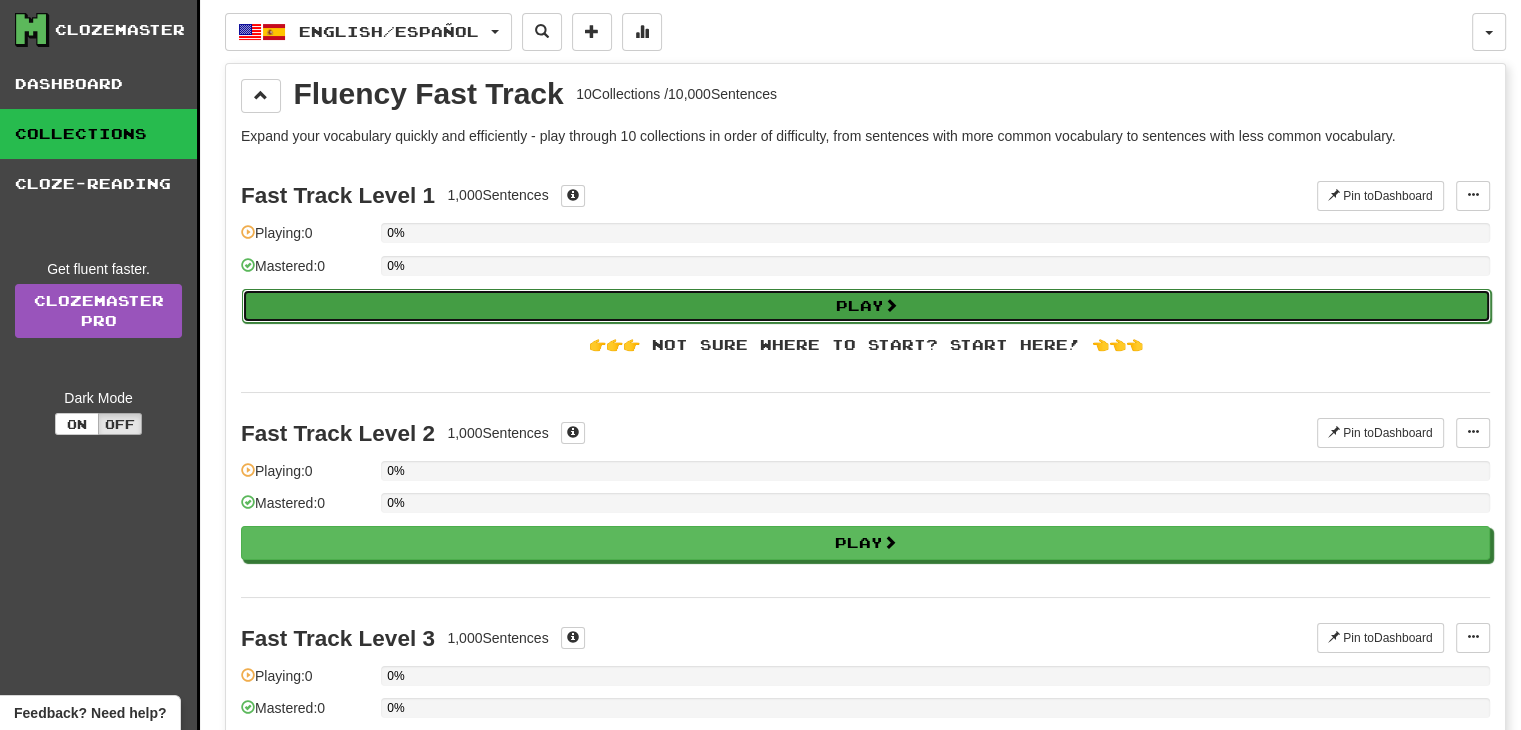 click on "Play" at bounding box center (866, 306) 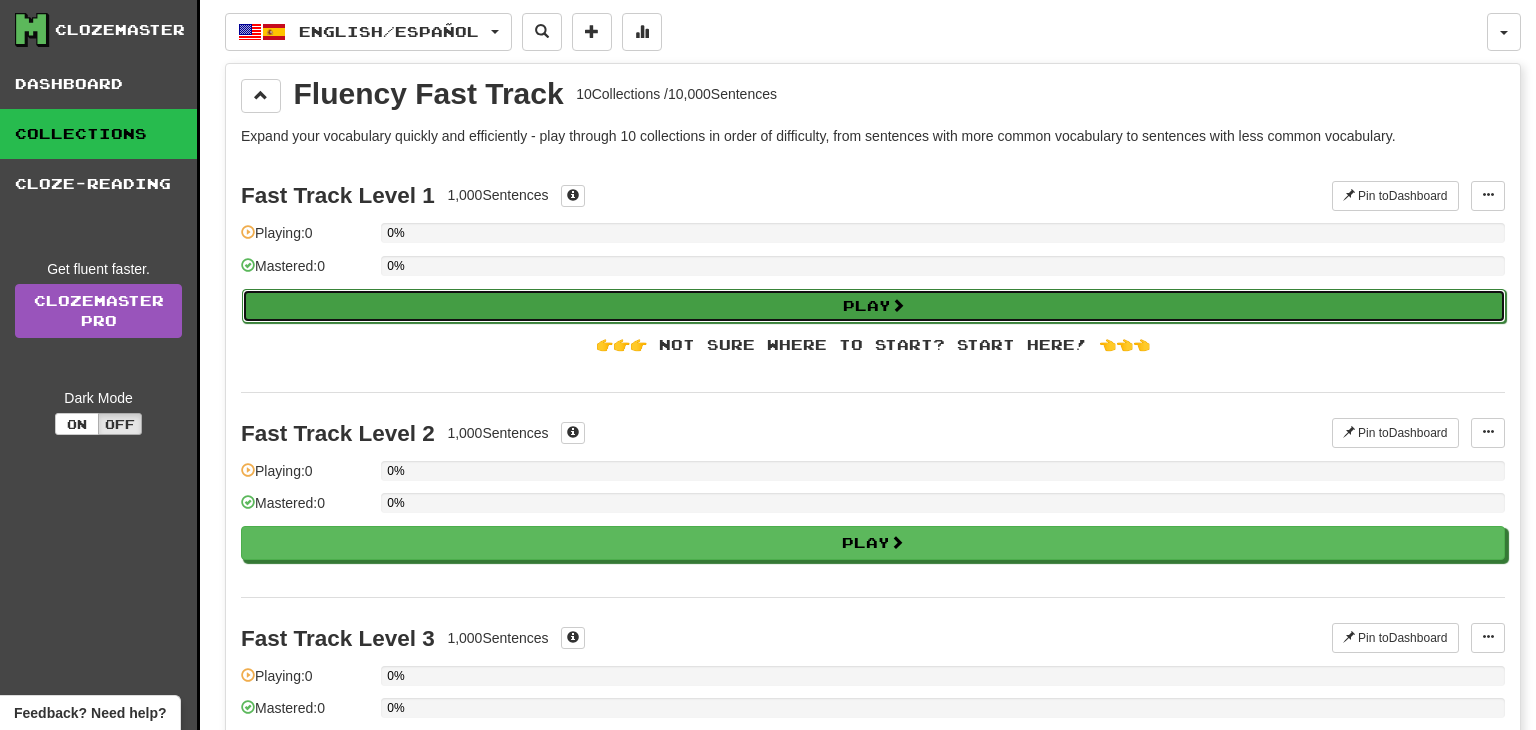 select on "**" 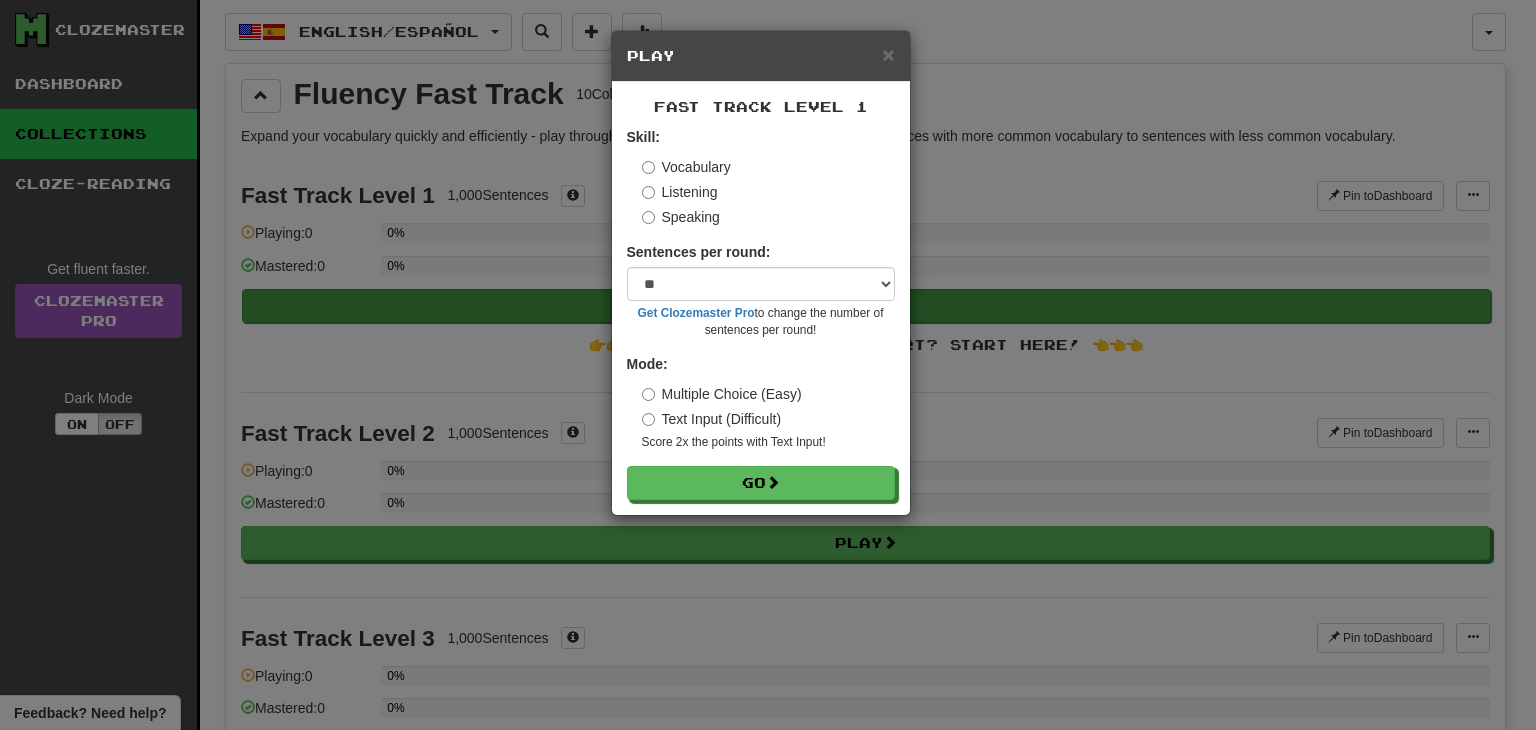 click on "Get Clozemaster Pro  to change the number of sentences per round!" at bounding box center (761, 322) 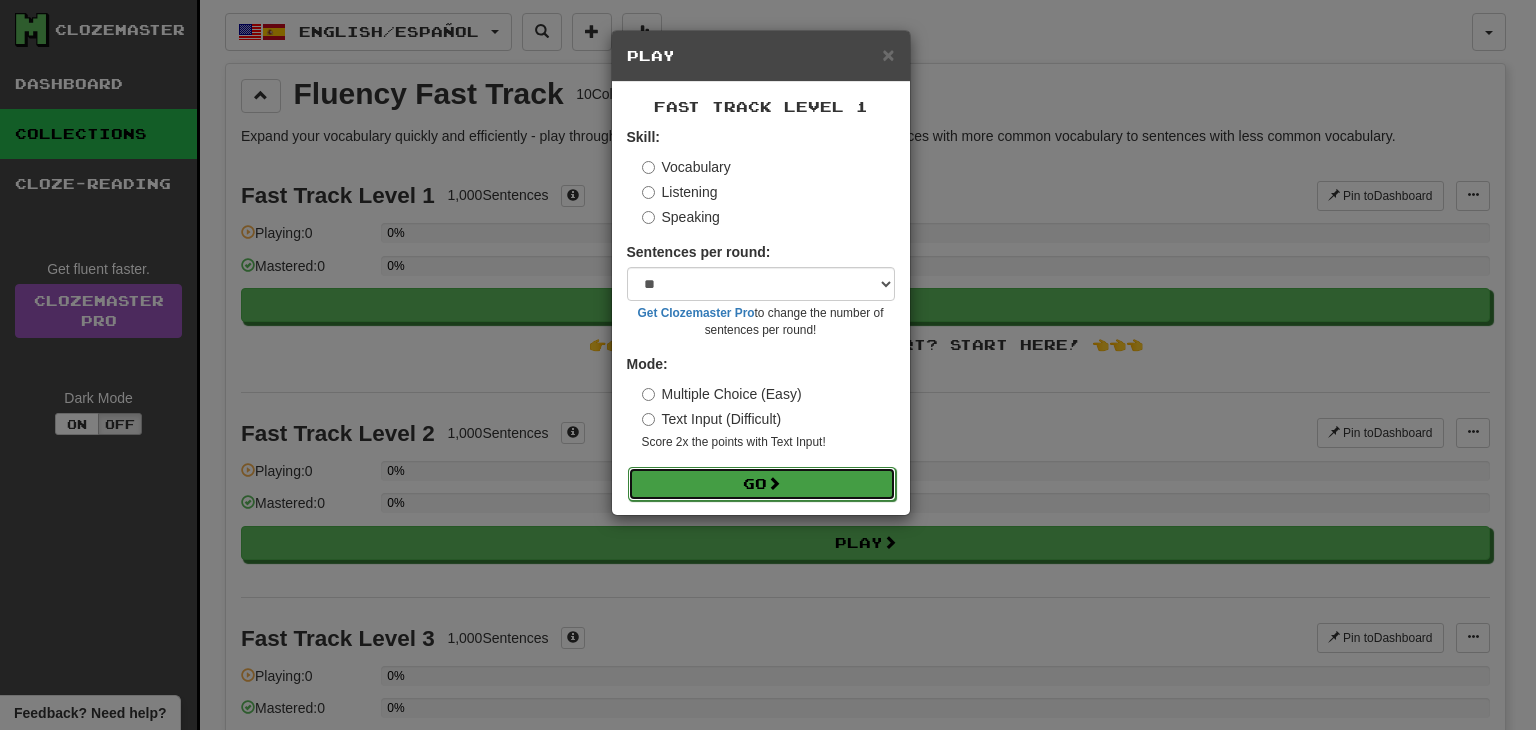 click on "Go" at bounding box center [762, 484] 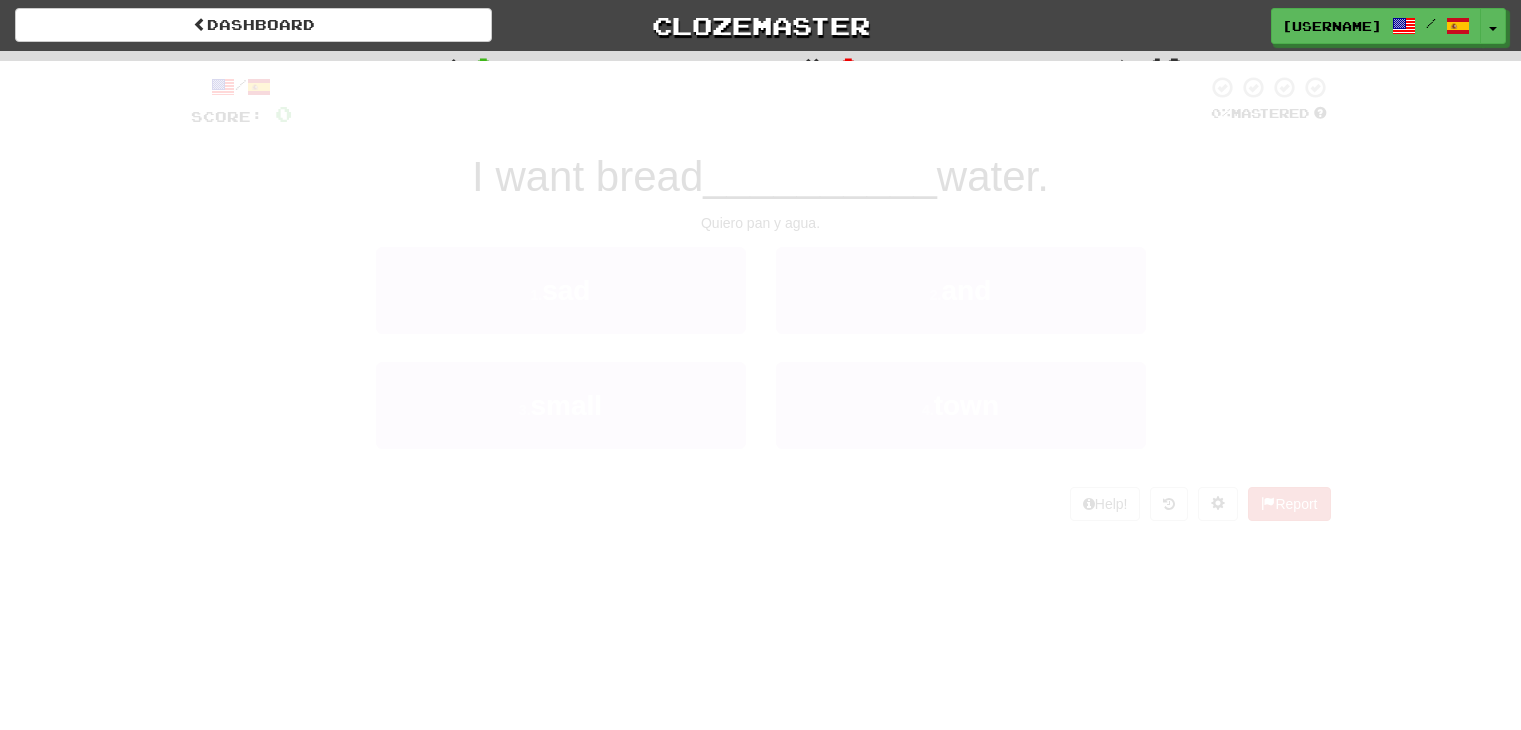 scroll, scrollTop: 0, scrollLeft: 0, axis: both 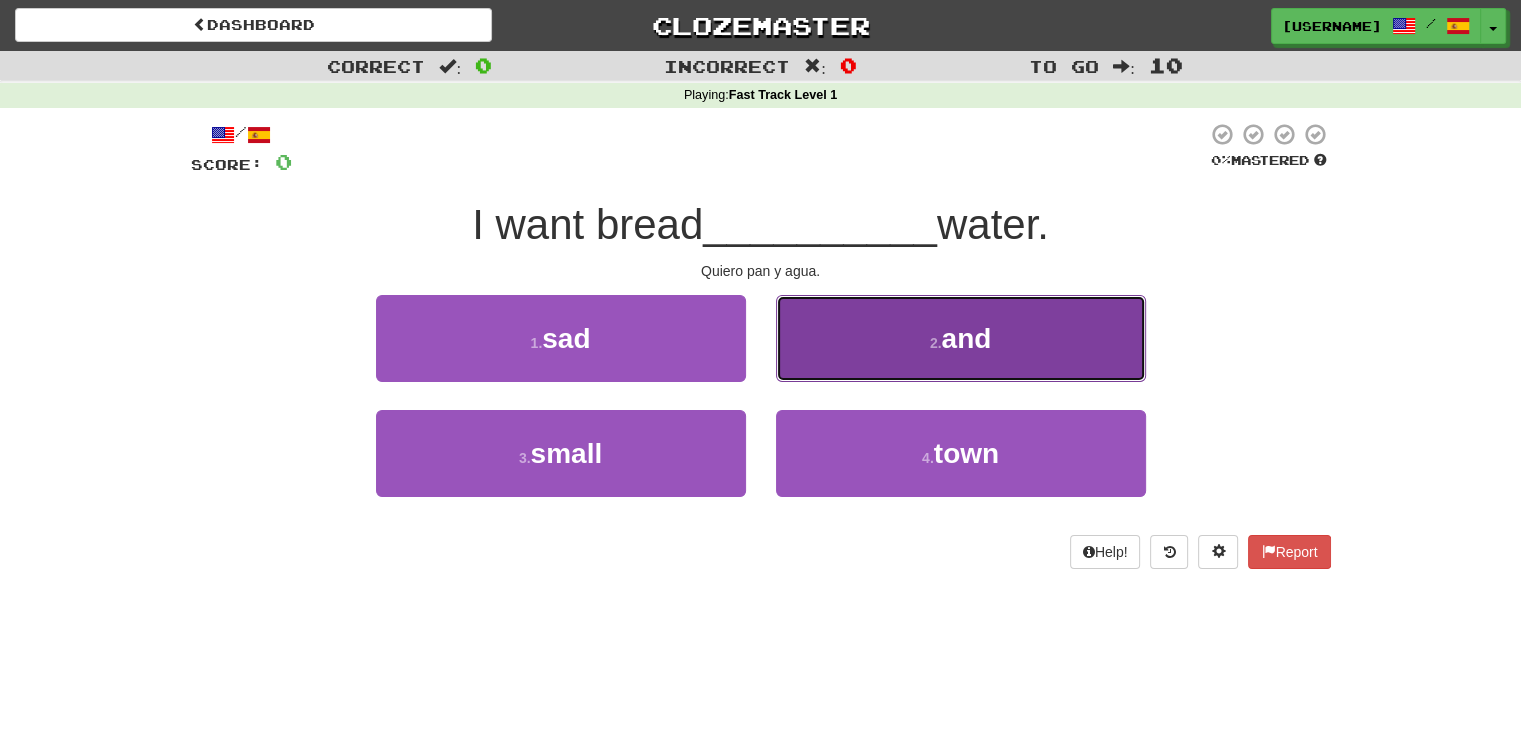 click on "and" at bounding box center [966, 338] 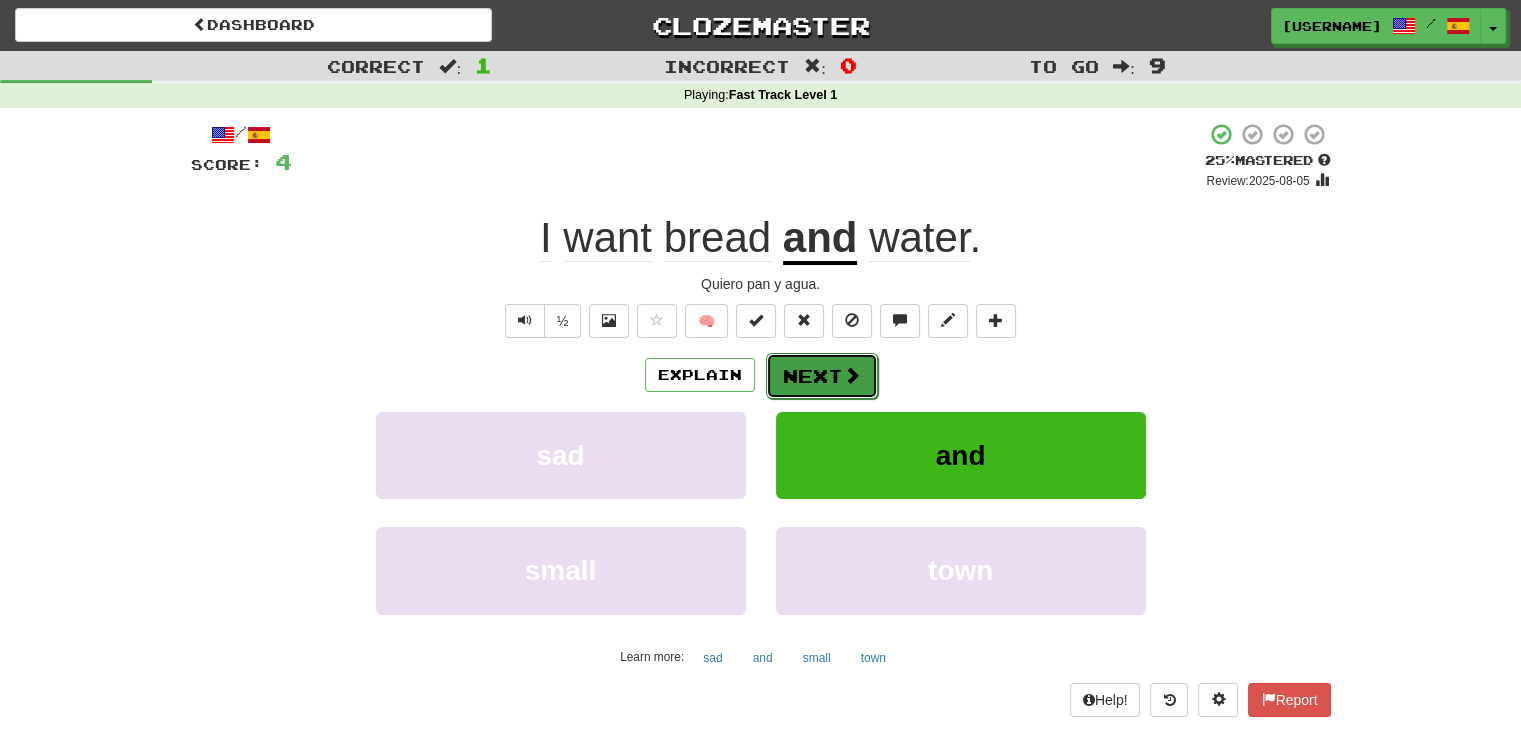 click on "Next" at bounding box center [822, 376] 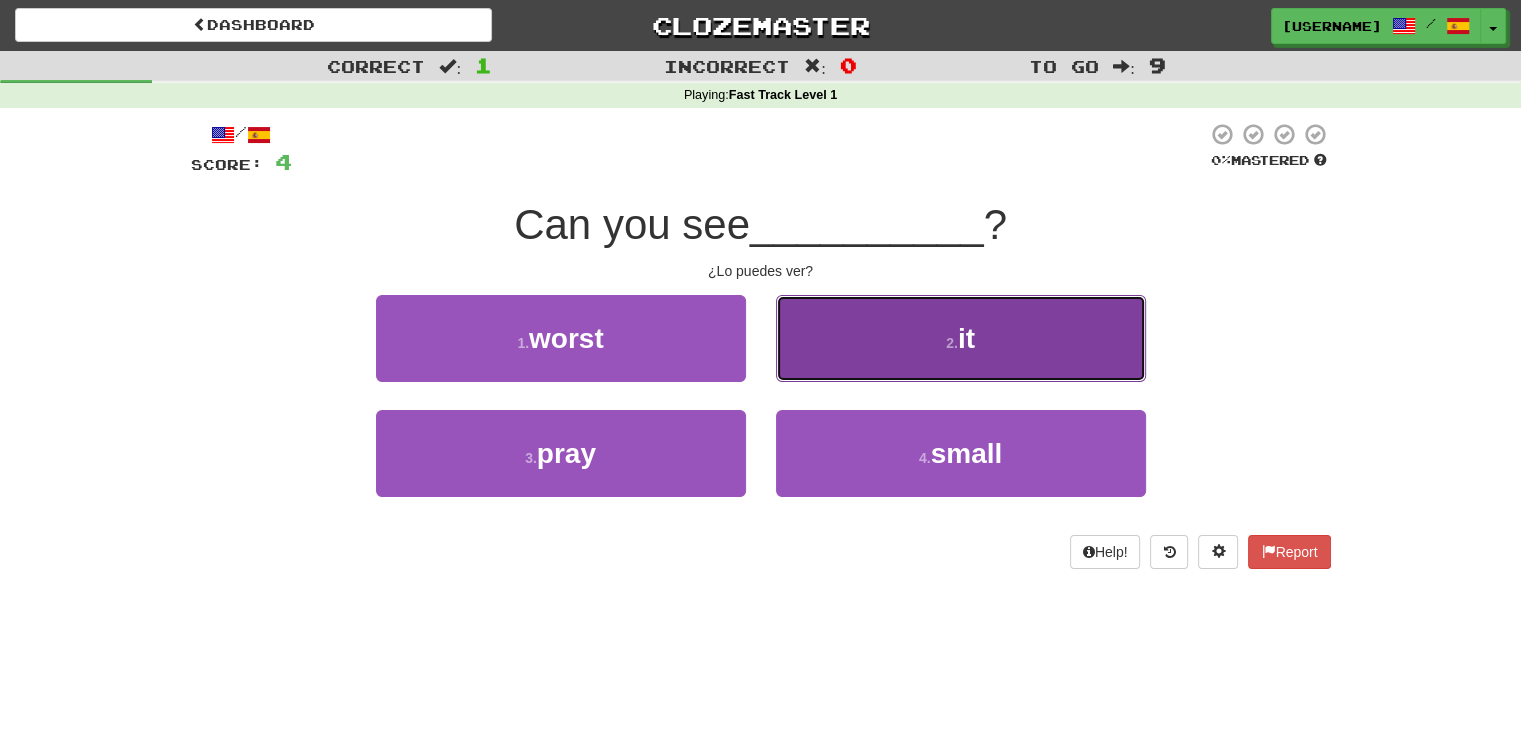 click on "2 .  it" at bounding box center (961, 338) 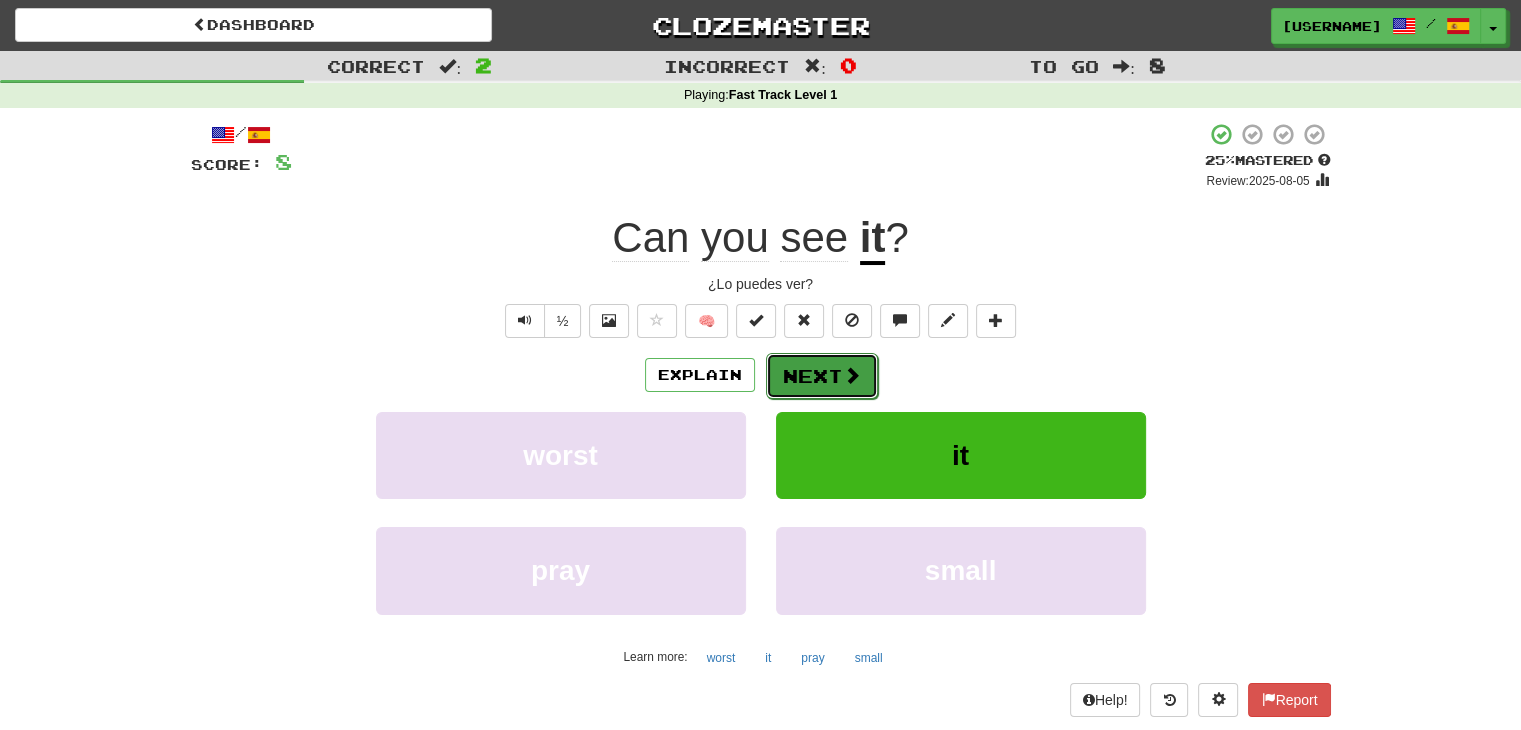 click on "Next" at bounding box center [822, 376] 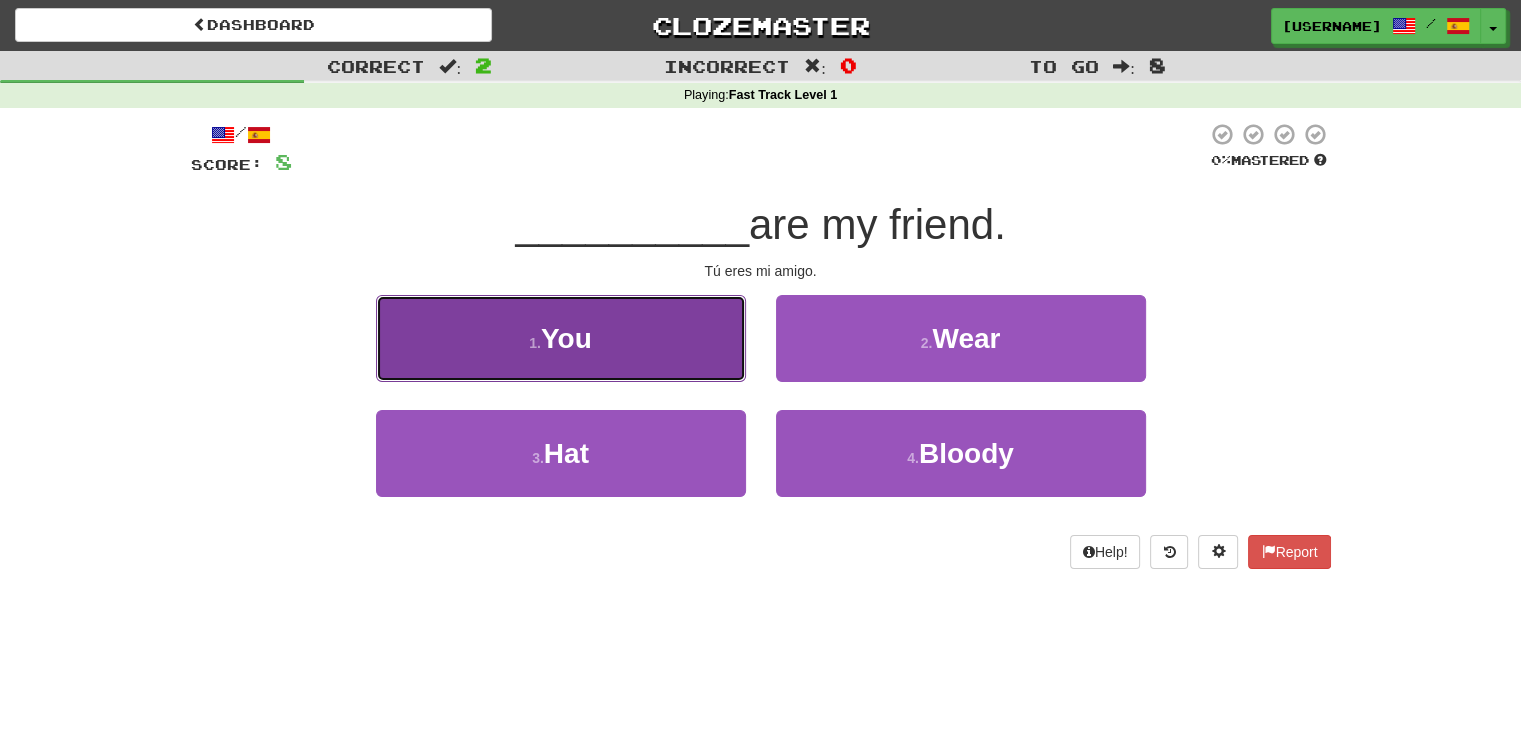 click on "1 .  You" at bounding box center (561, 338) 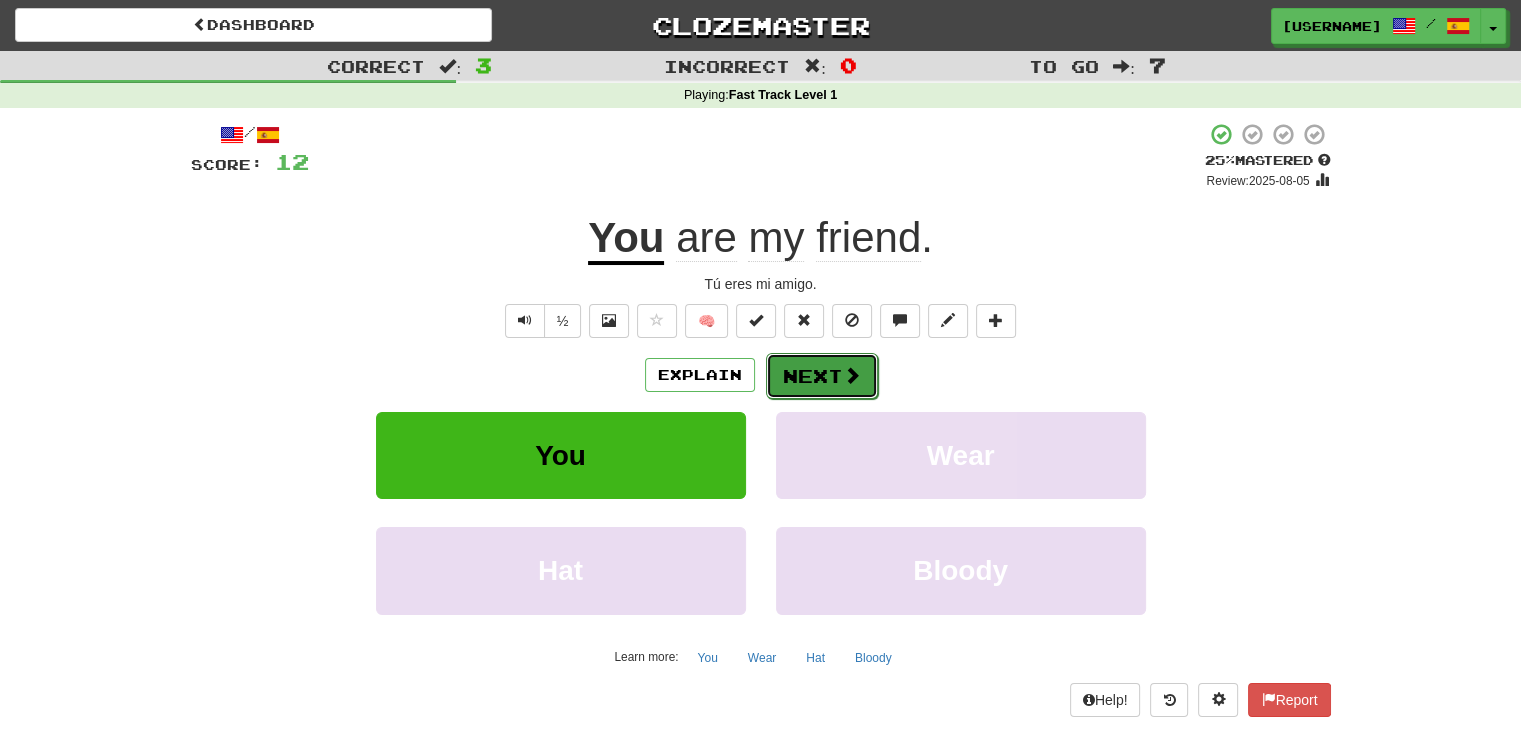 click on "Next" at bounding box center [822, 376] 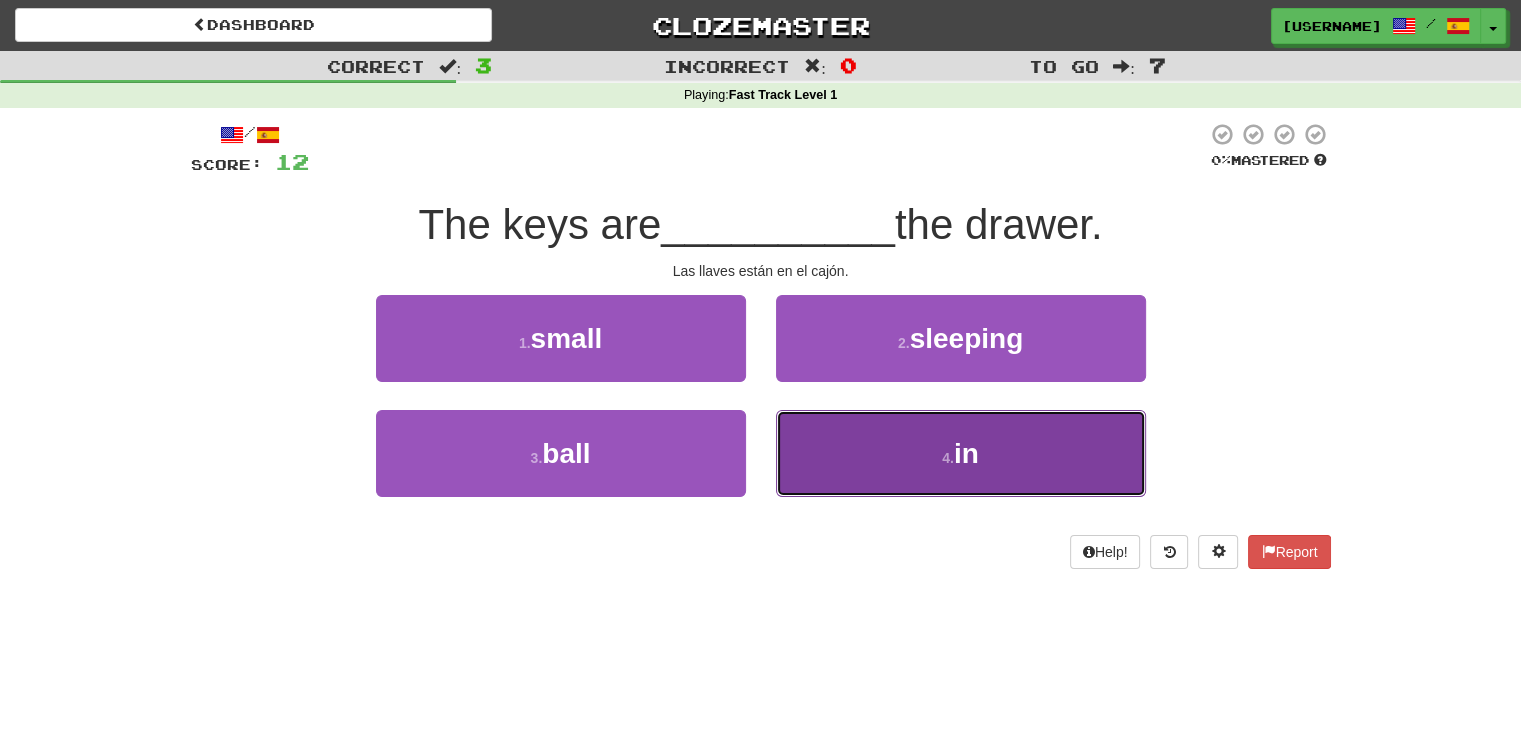 click on "4 .  in" at bounding box center [961, 453] 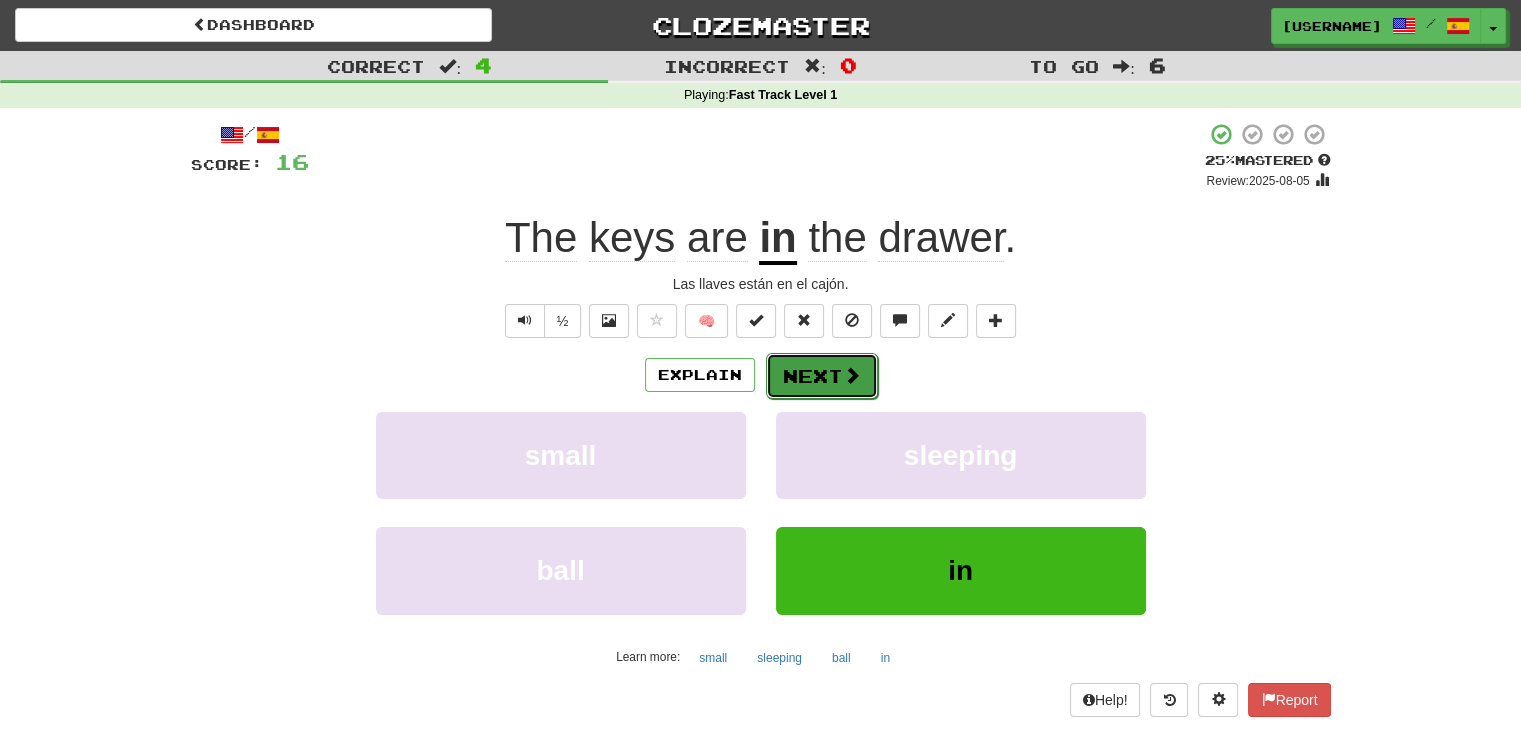 click at bounding box center [852, 375] 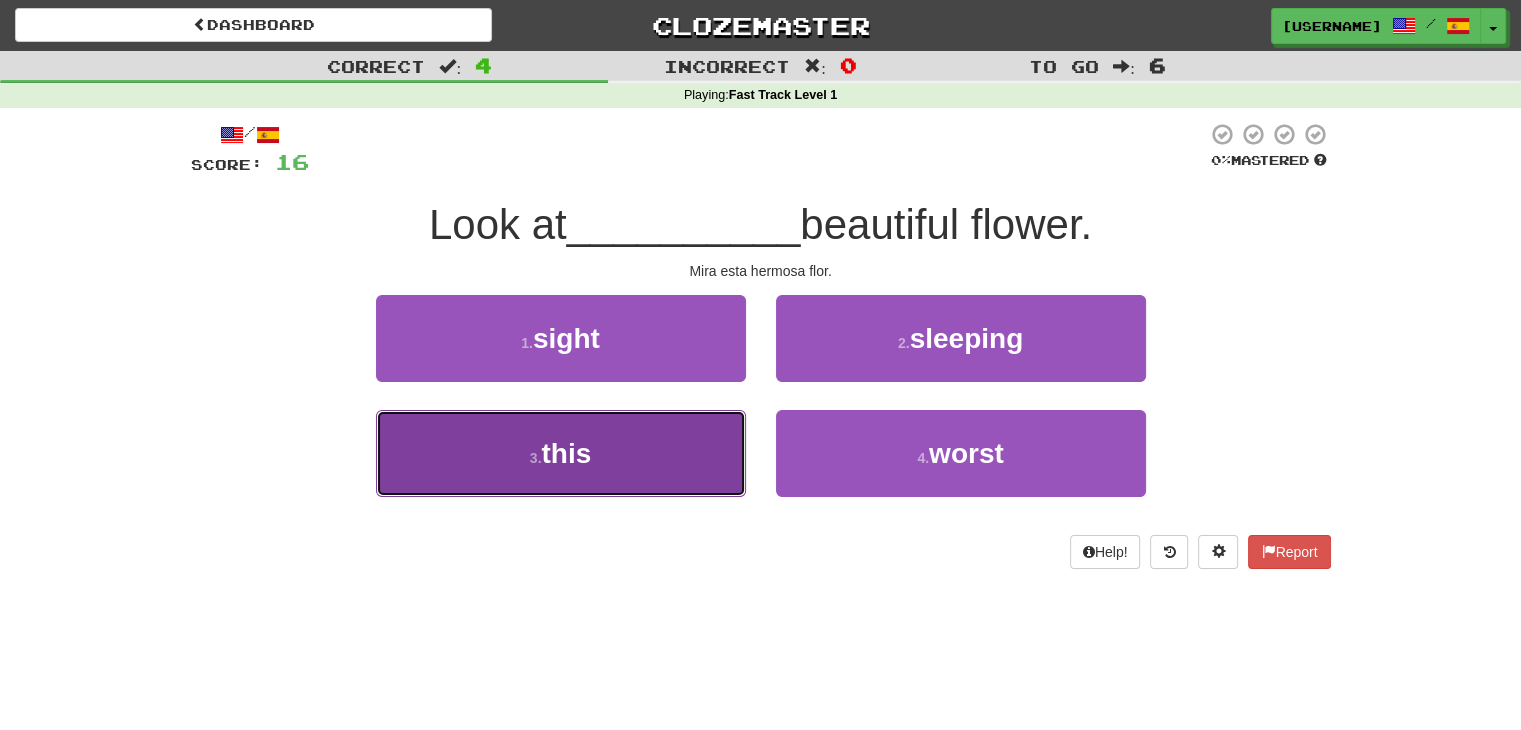 click on "3 .  this" at bounding box center [561, 453] 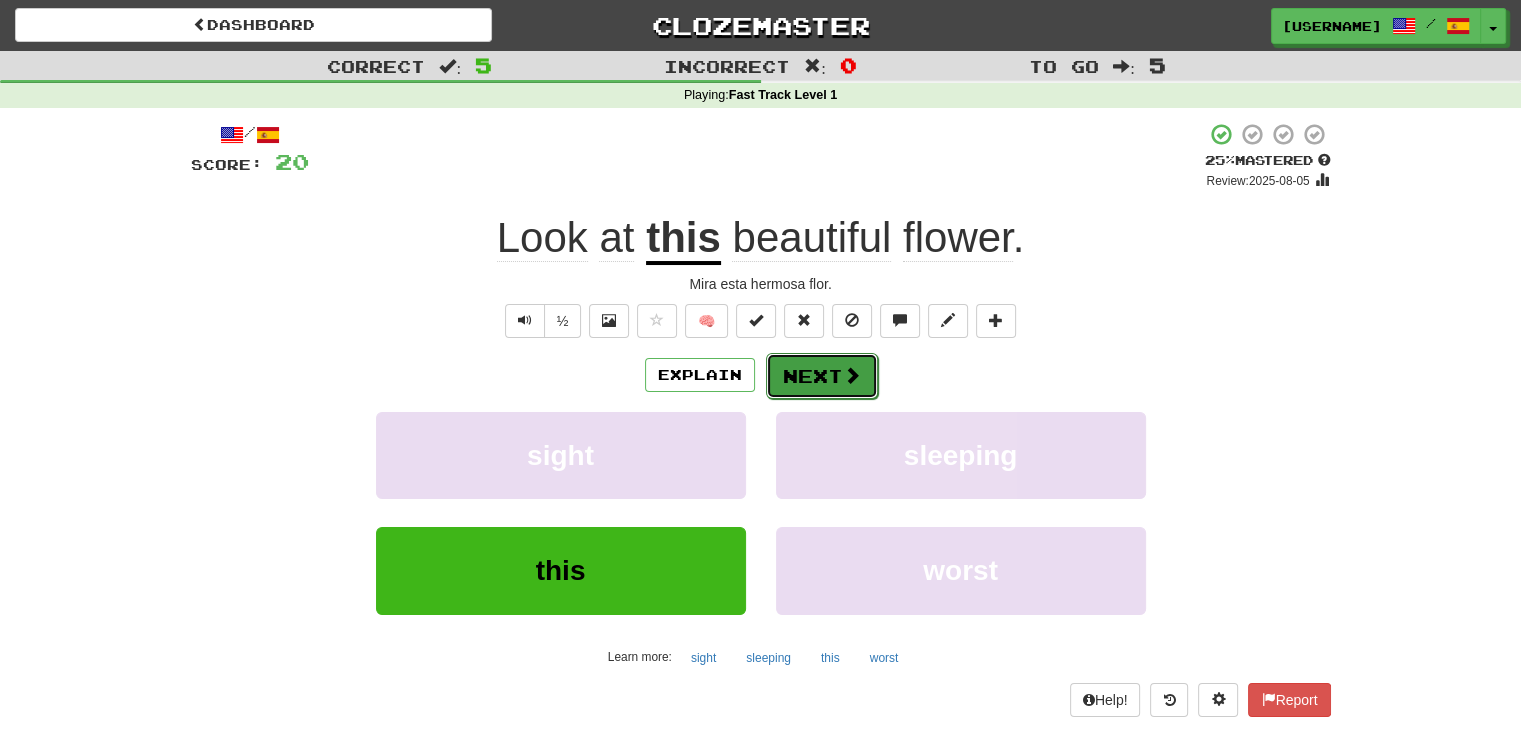 click on "Next" at bounding box center (822, 376) 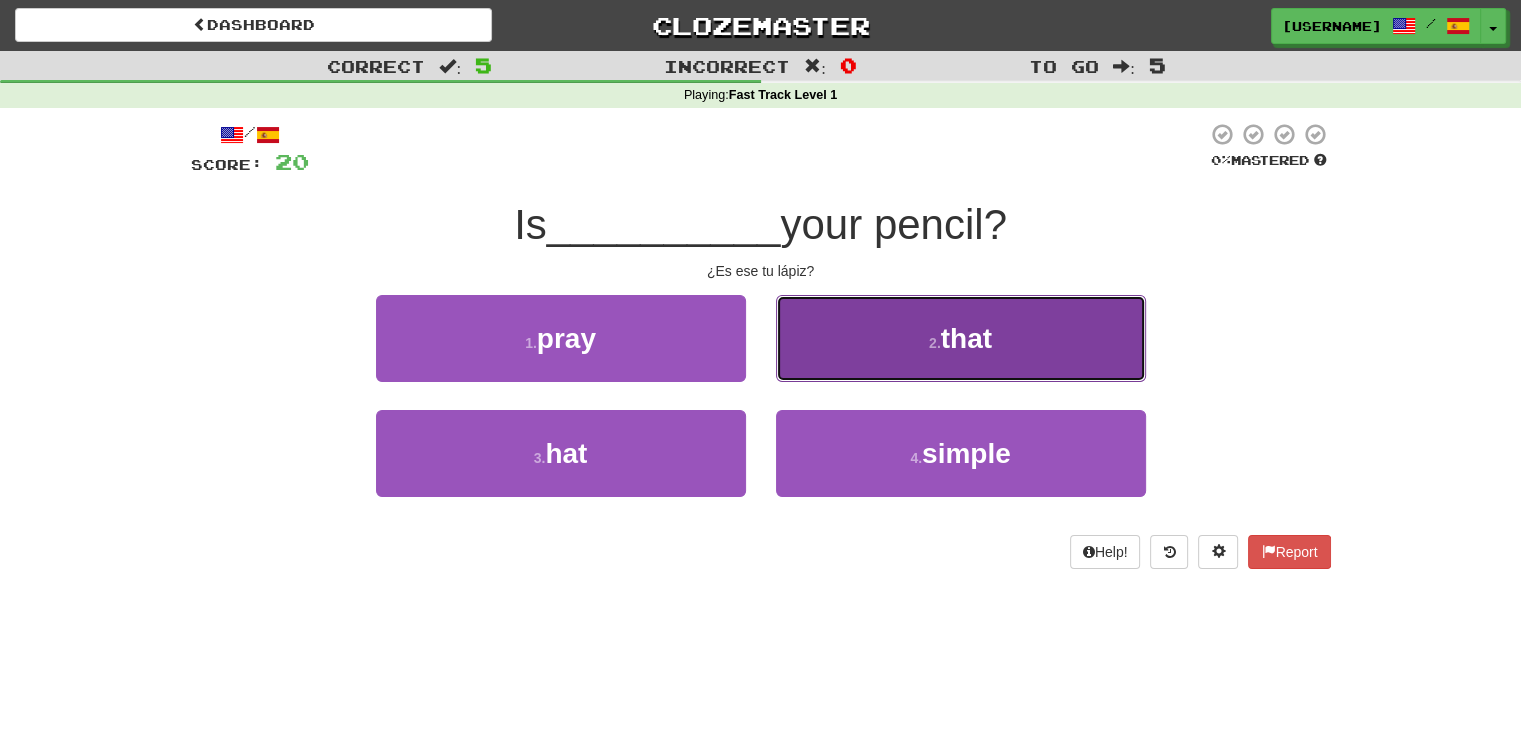 click on "2 .  that" at bounding box center [961, 338] 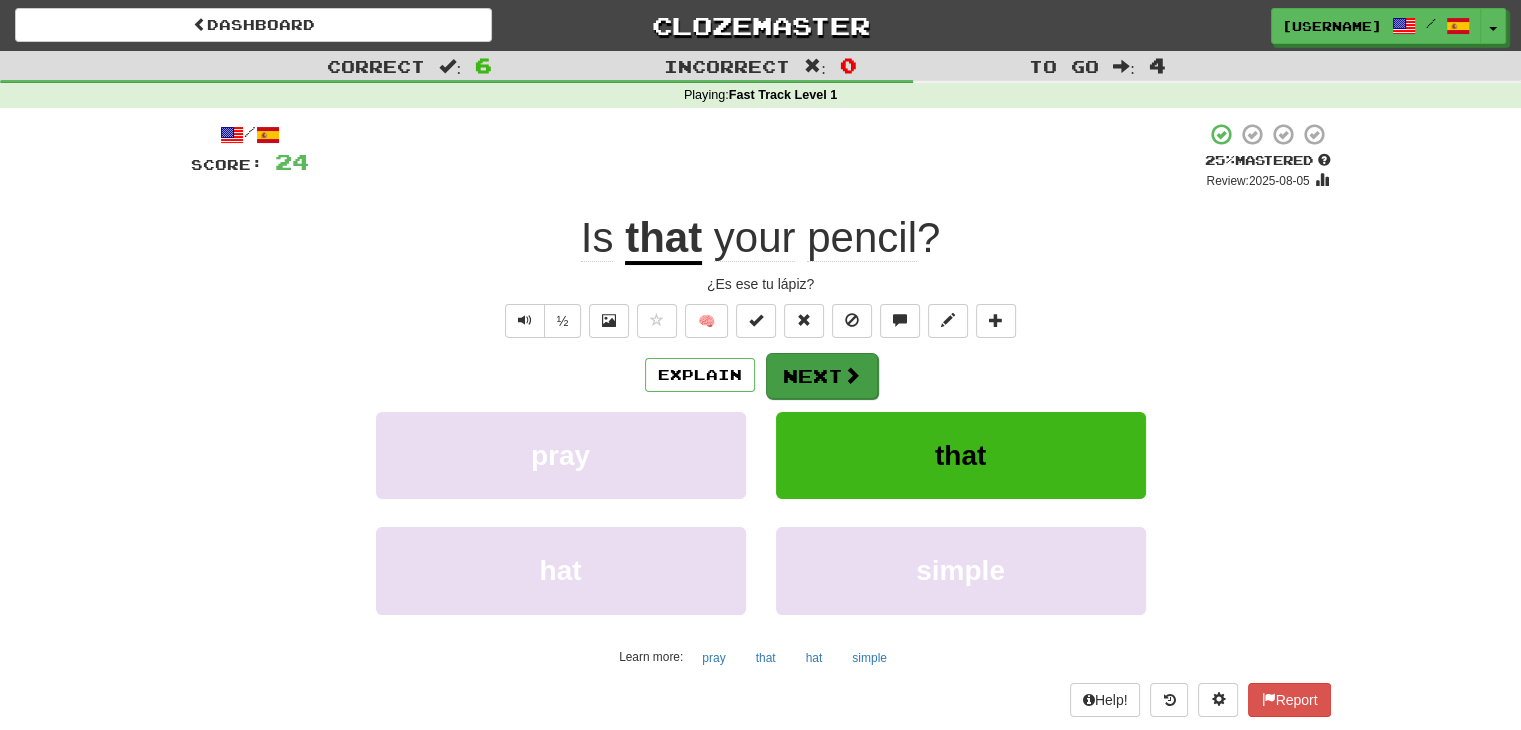 drag, startPoint x: 889, startPoint y: 351, endPoint x: 820, endPoint y: 366, distance: 70.61161 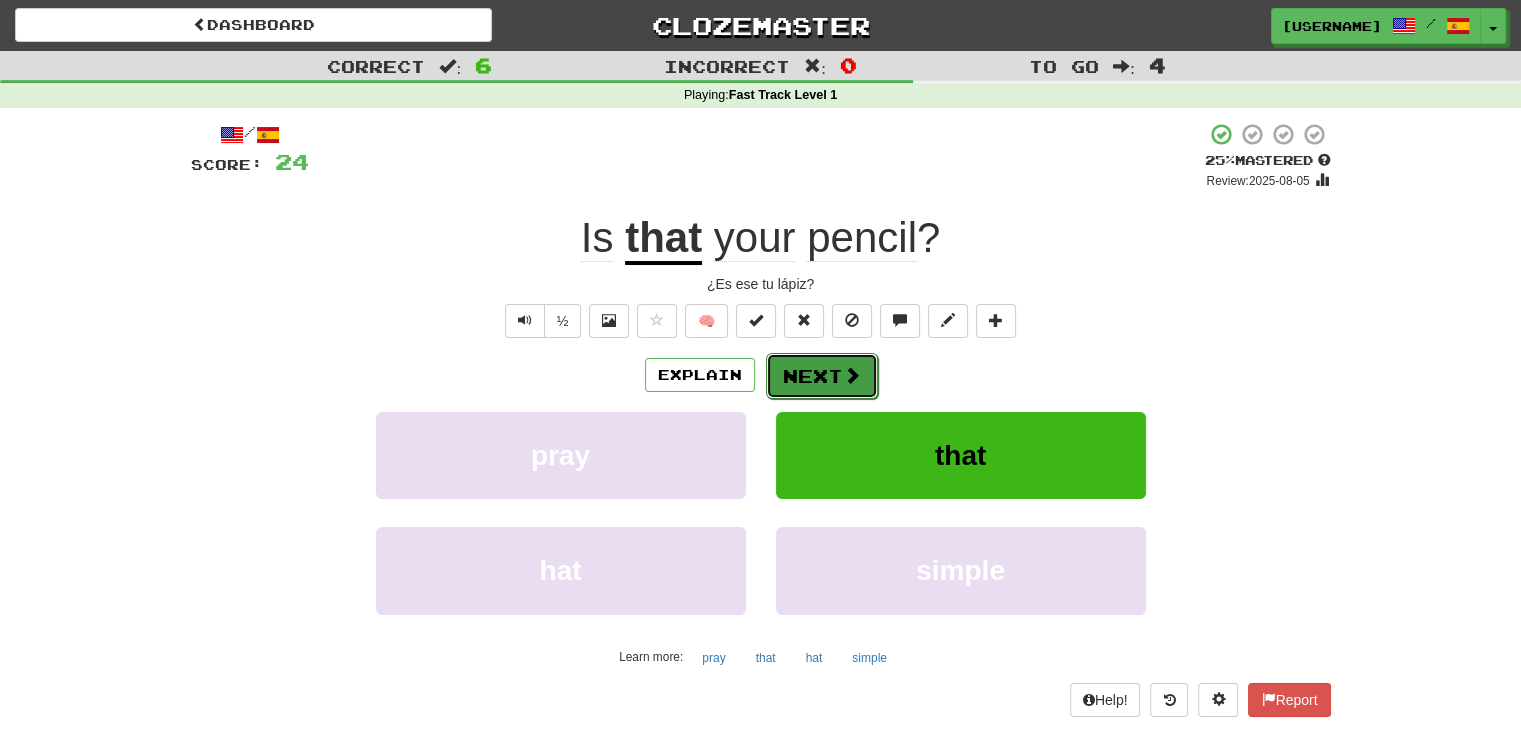 click on "Next" at bounding box center (822, 376) 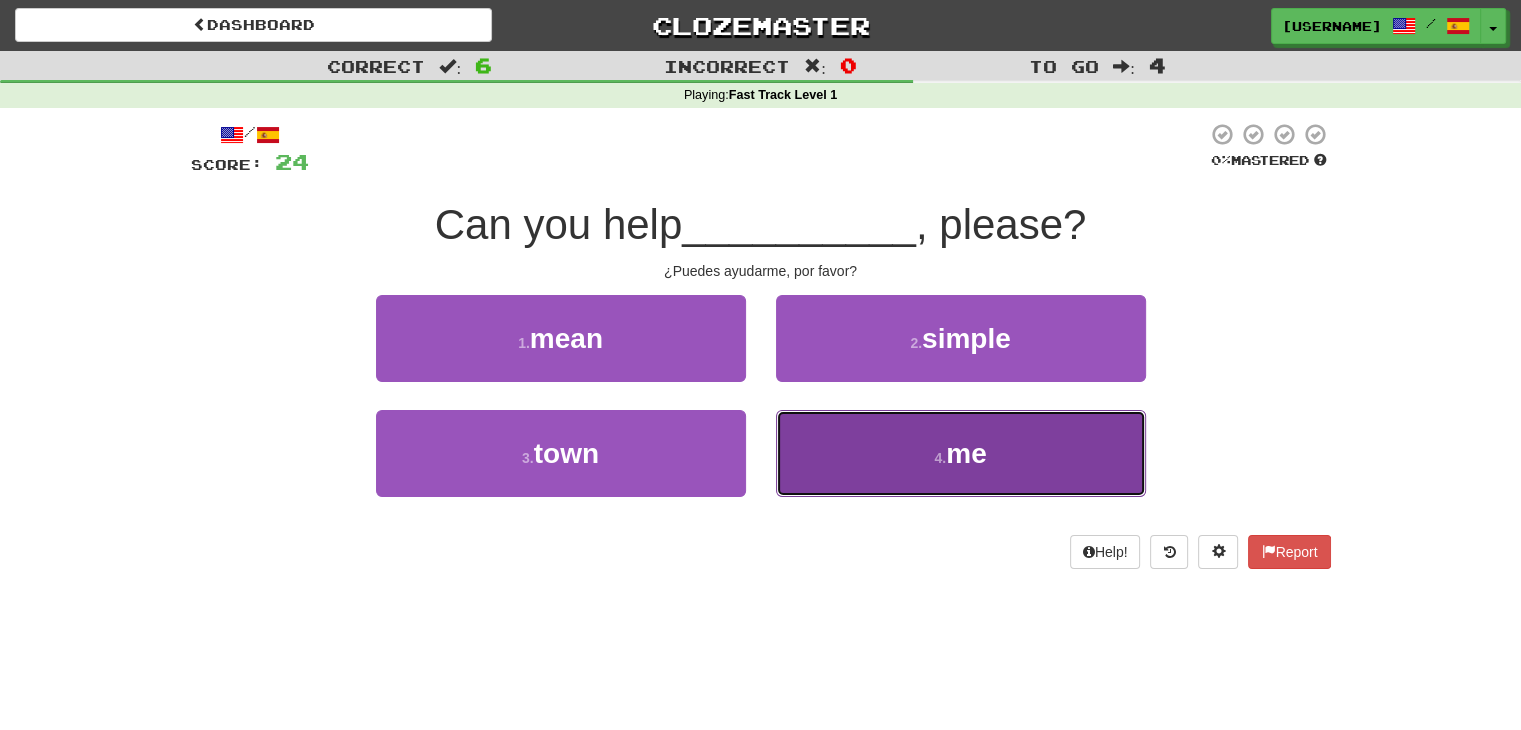 click on "4 .  me" at bounding box center [961, 453] 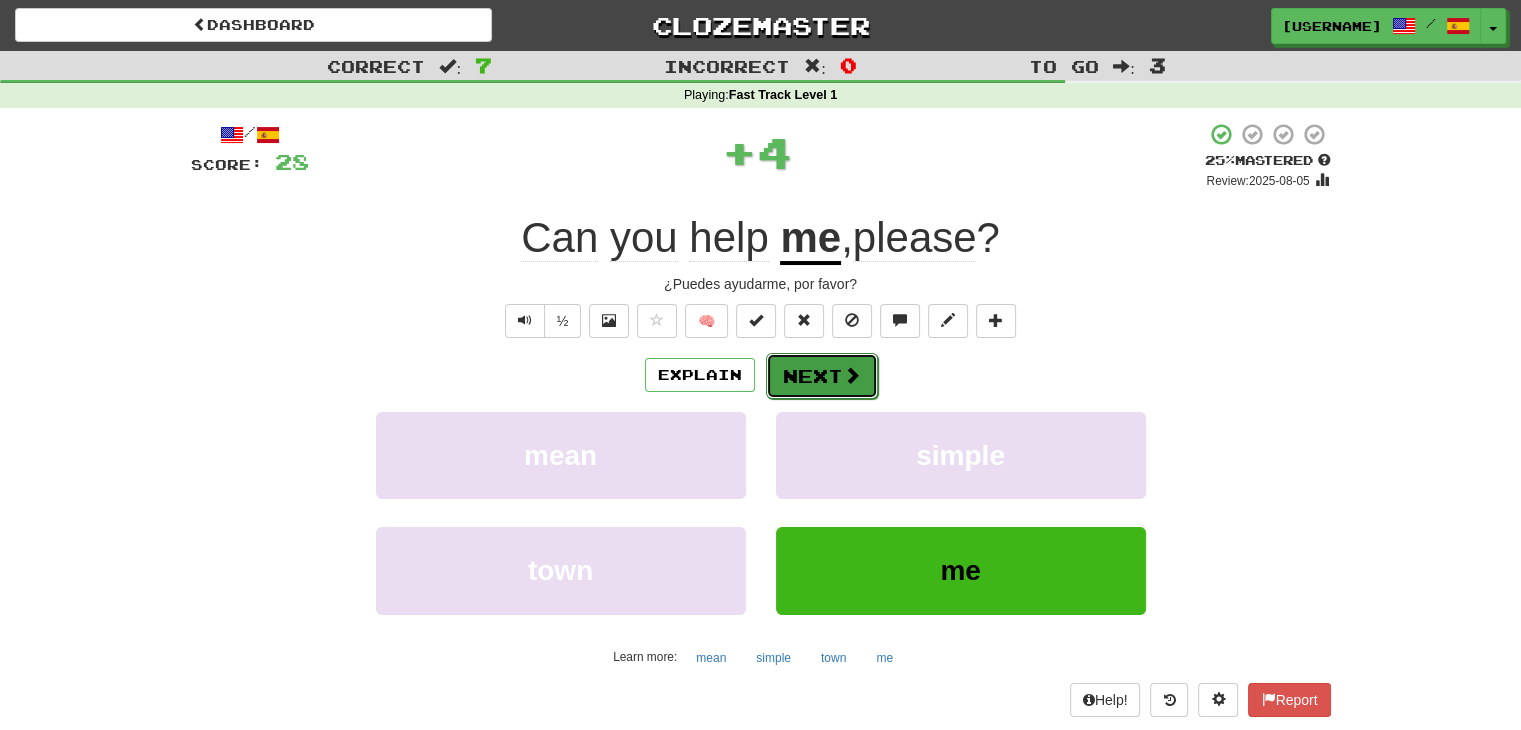 click on "Next" at bounding box center (822, 376) 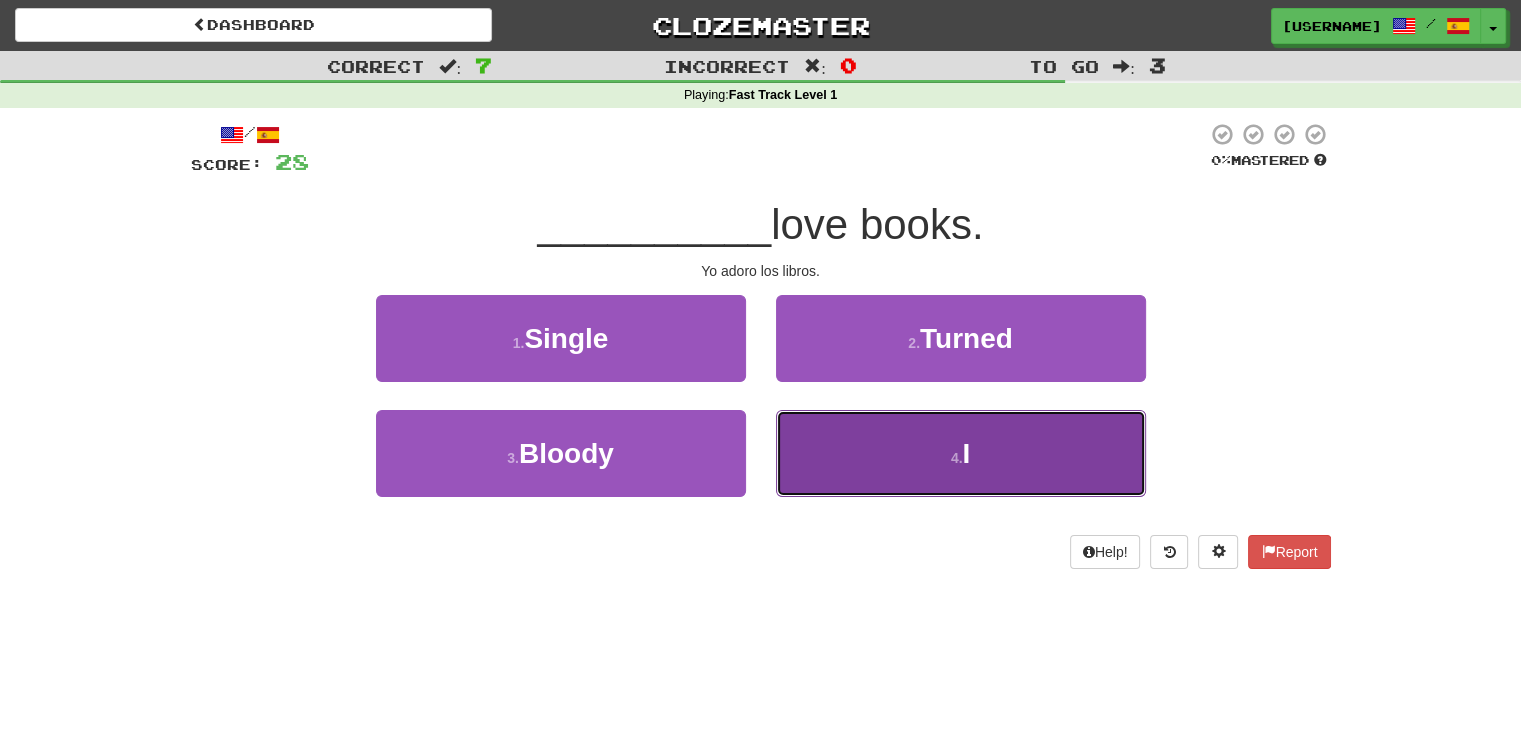 click on "4 .  I" at bounding box center [961, 453] 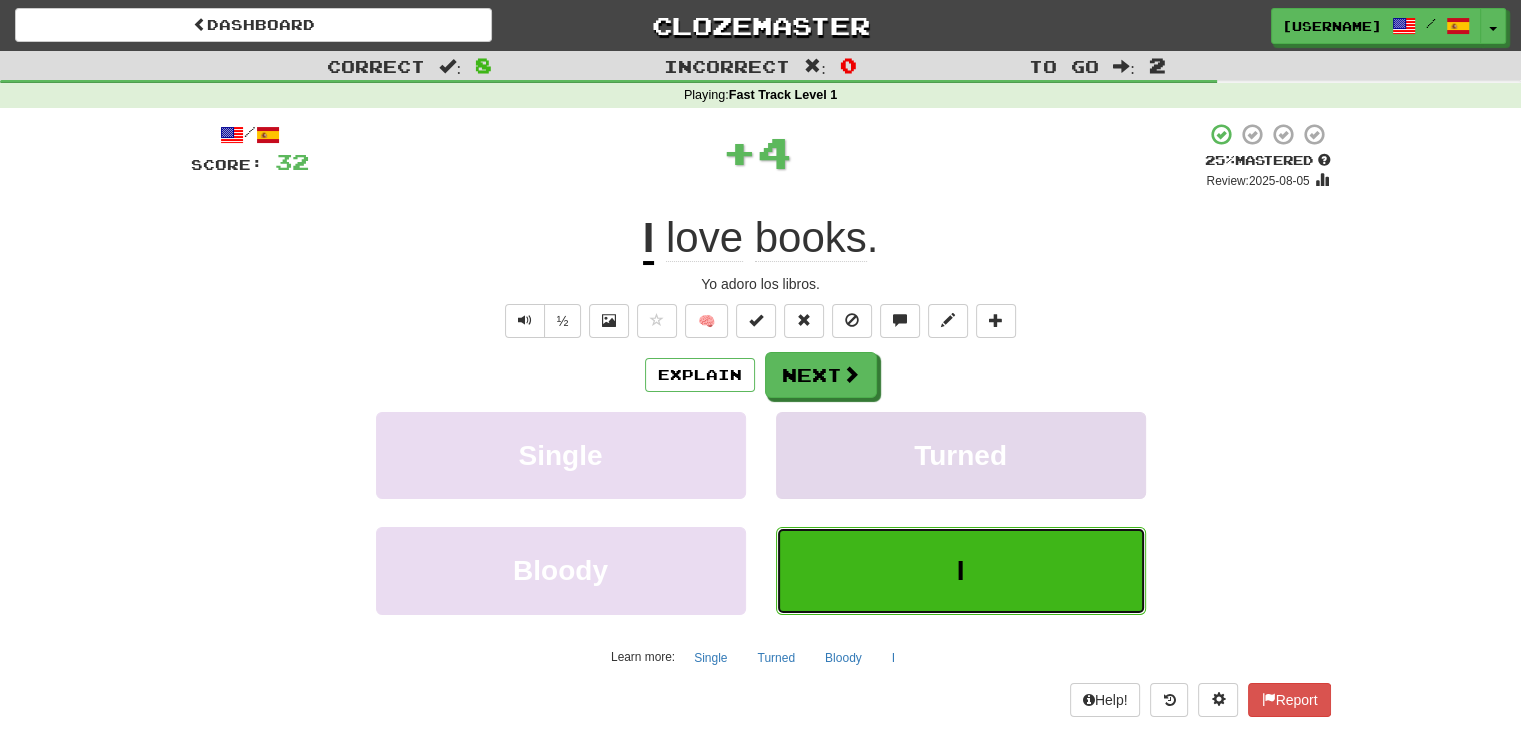 type 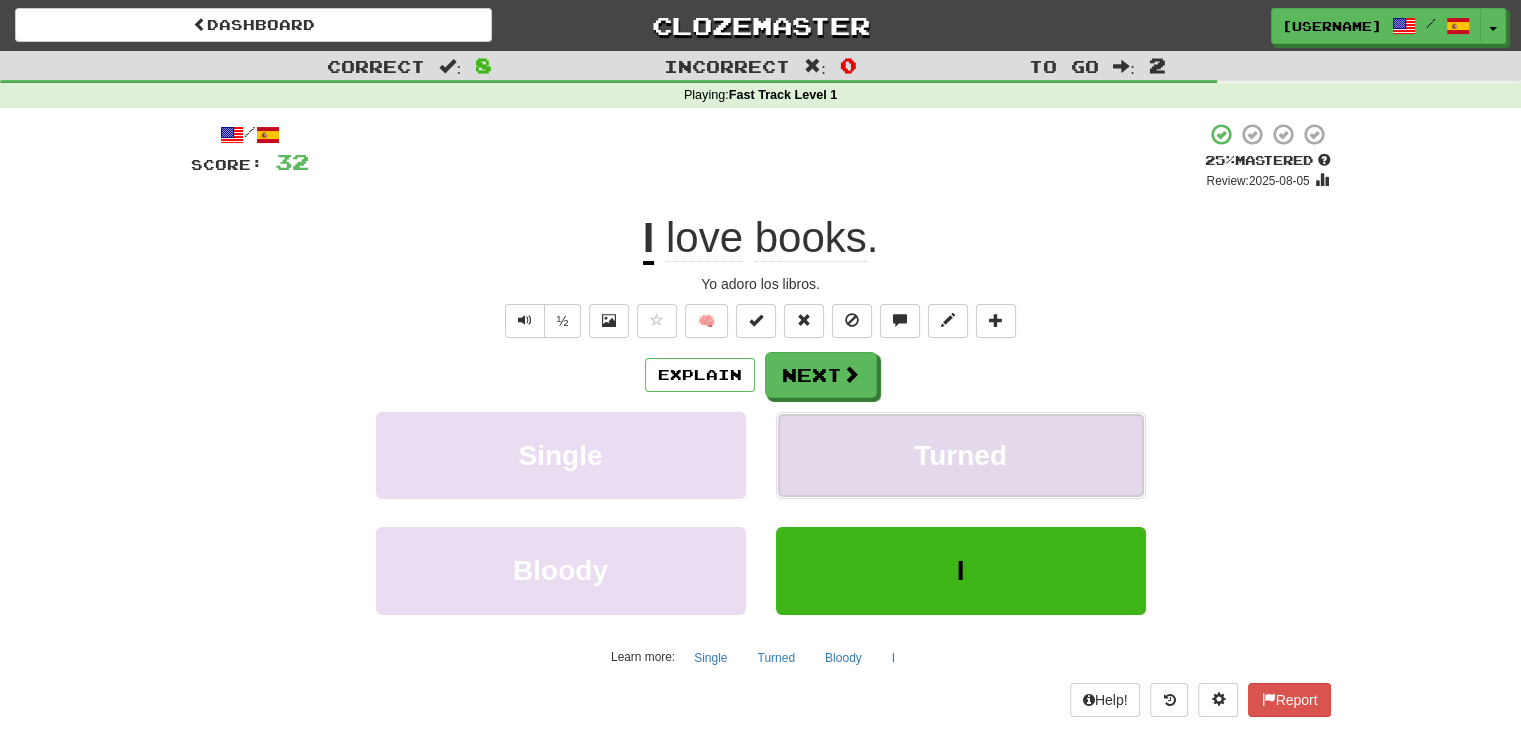 click on "Turned" at bounding box center (960, 455) 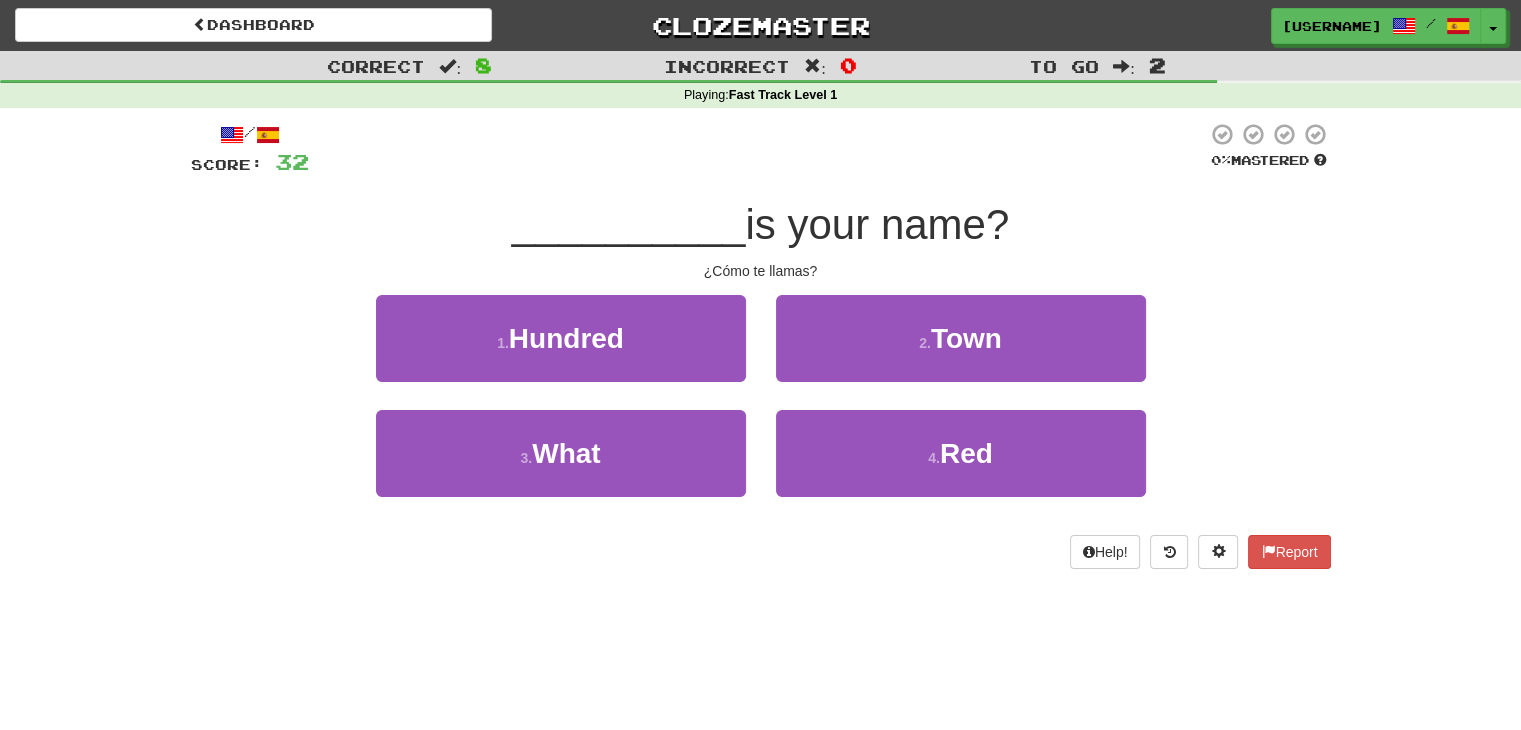 click on "¿Cómo te llamas?" at bounding box center [761, 271] 